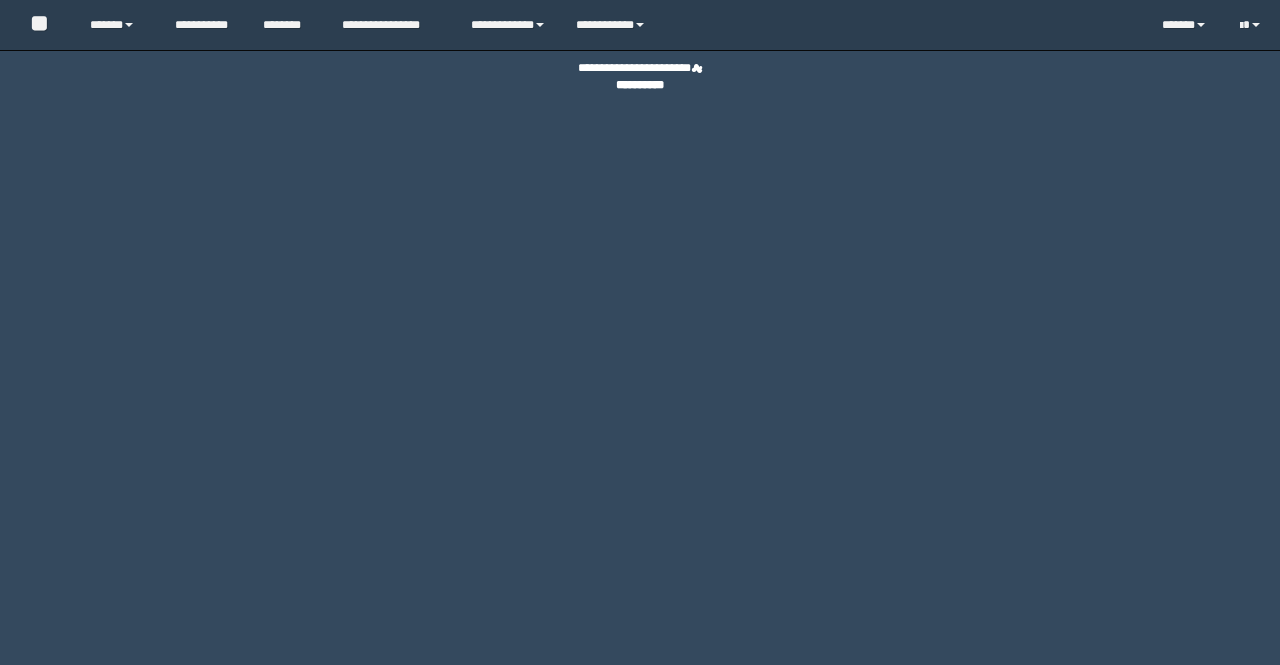 scroll, scrollTop: 0, scrollLeft: 0, axis: both 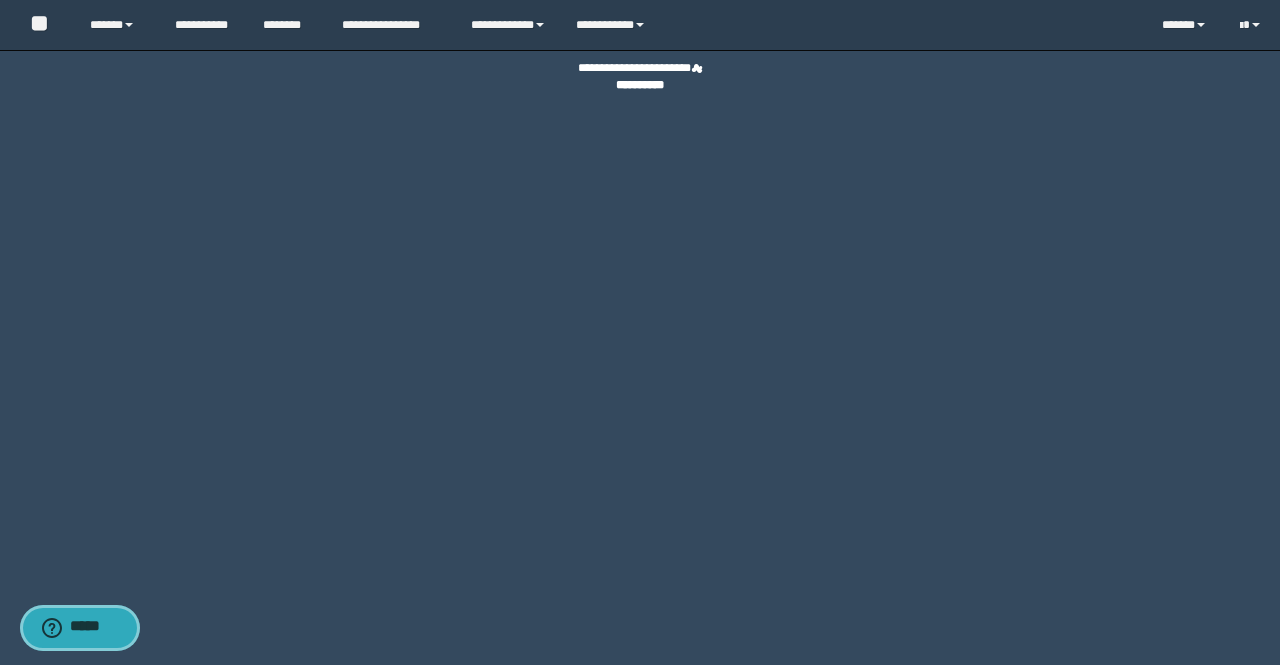 click on "*****" at bounding box center [94, 628] 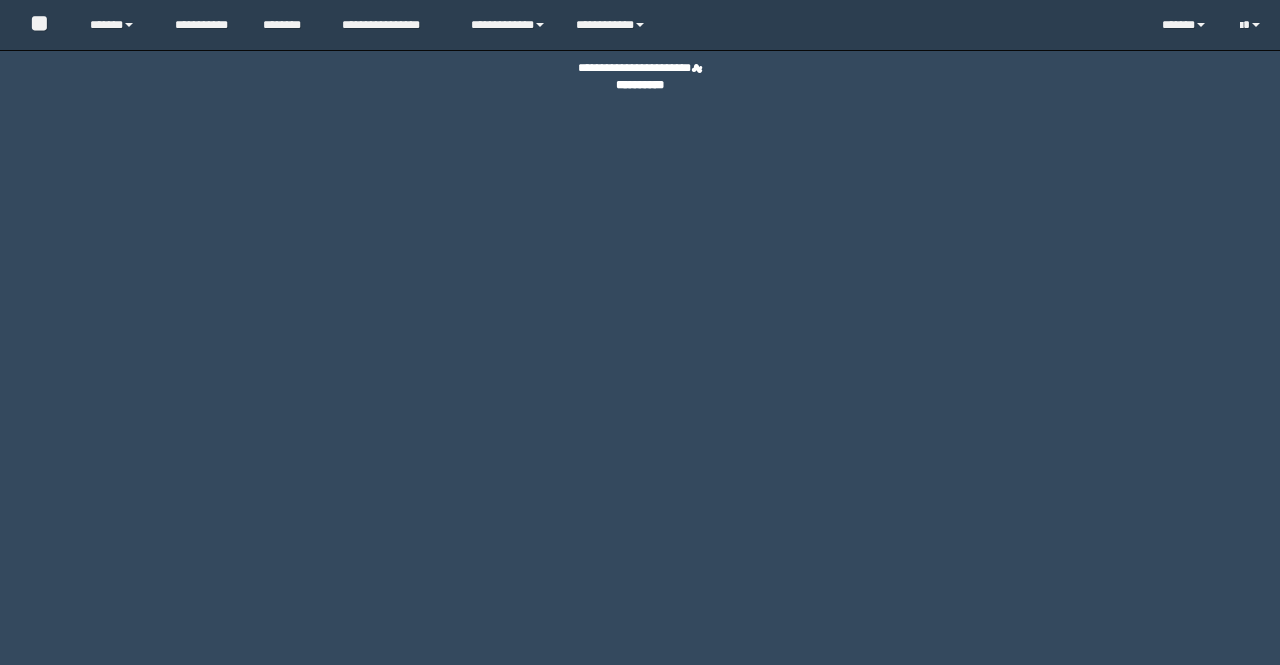 scroll, scrollTop: 0, scrollLeft: 0, axis: both 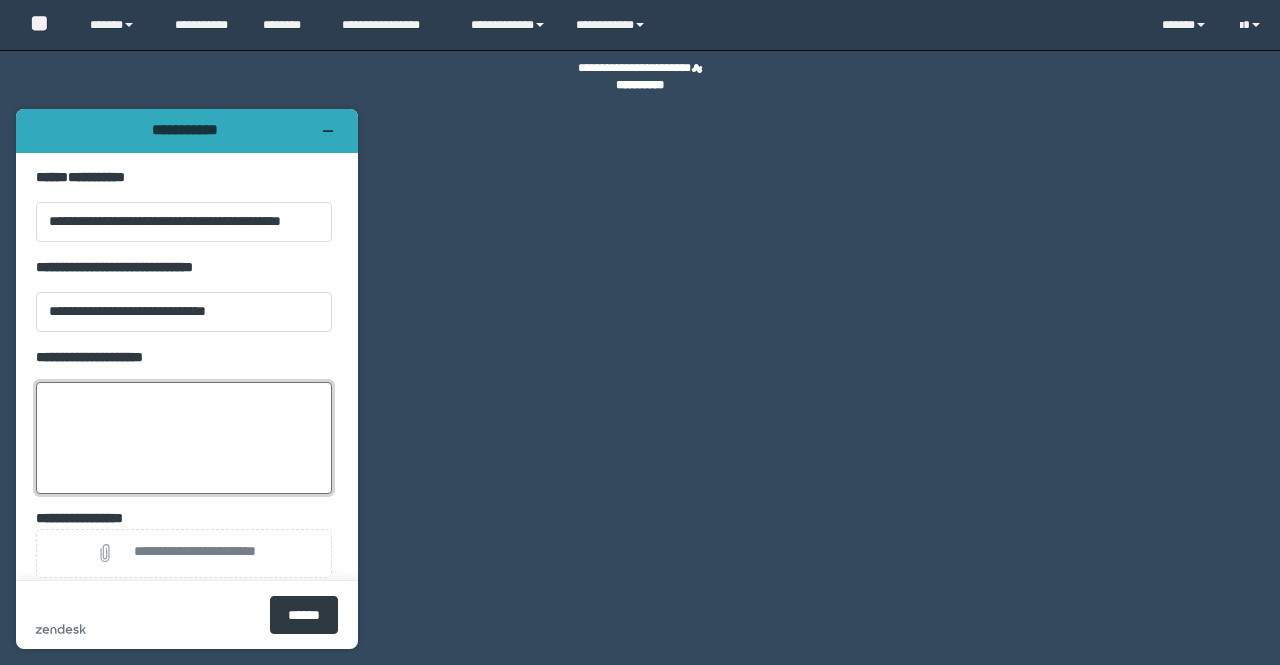 click on "**********" at bounding box center [184, 438] 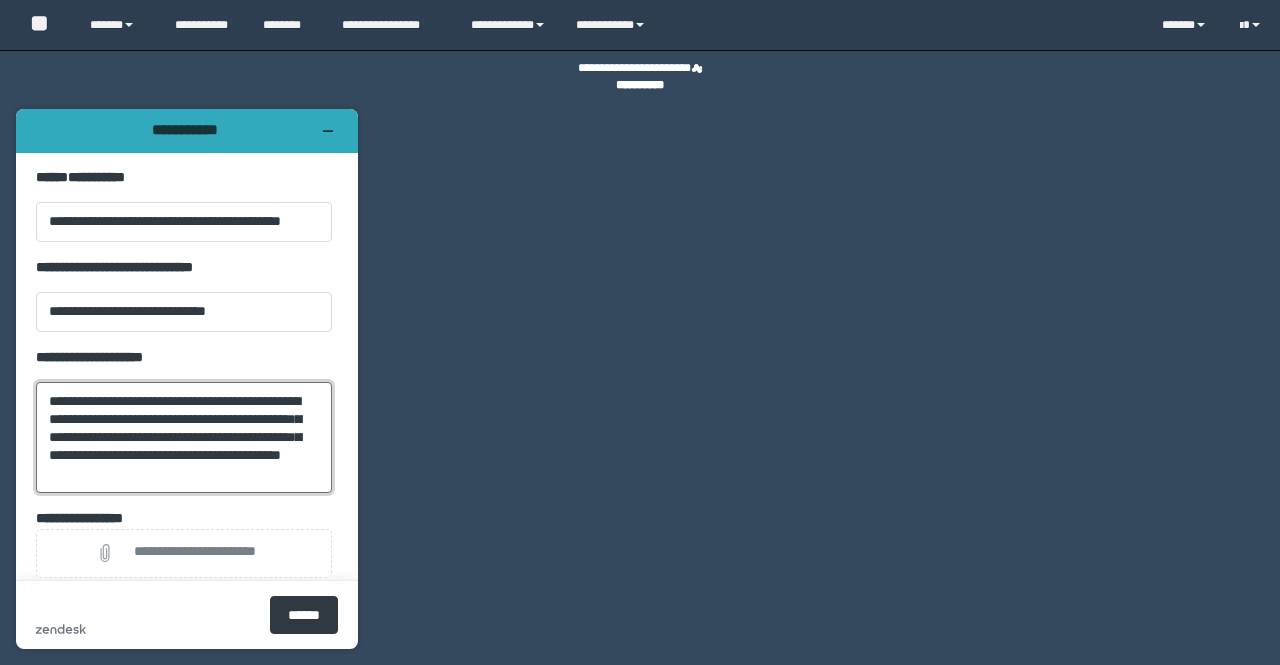 scroll, scrollTop: 8, scrollLeft: 0, axis: vertical 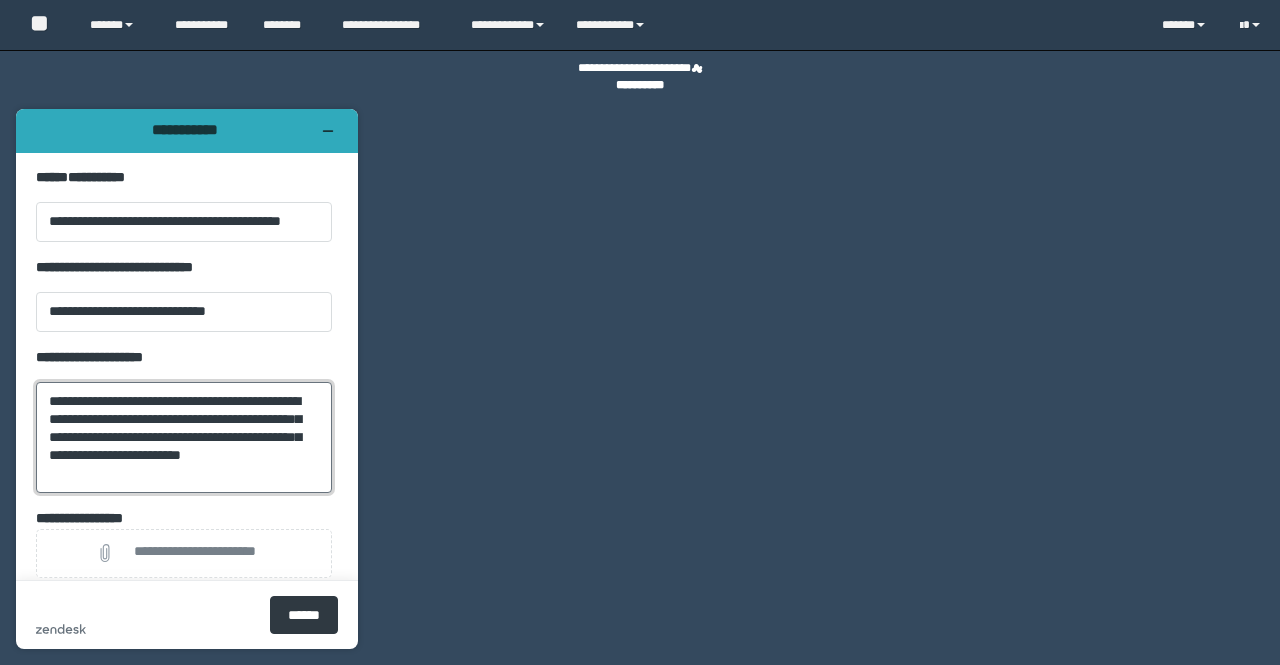 click on "**********" at bounding box center [184, 437] 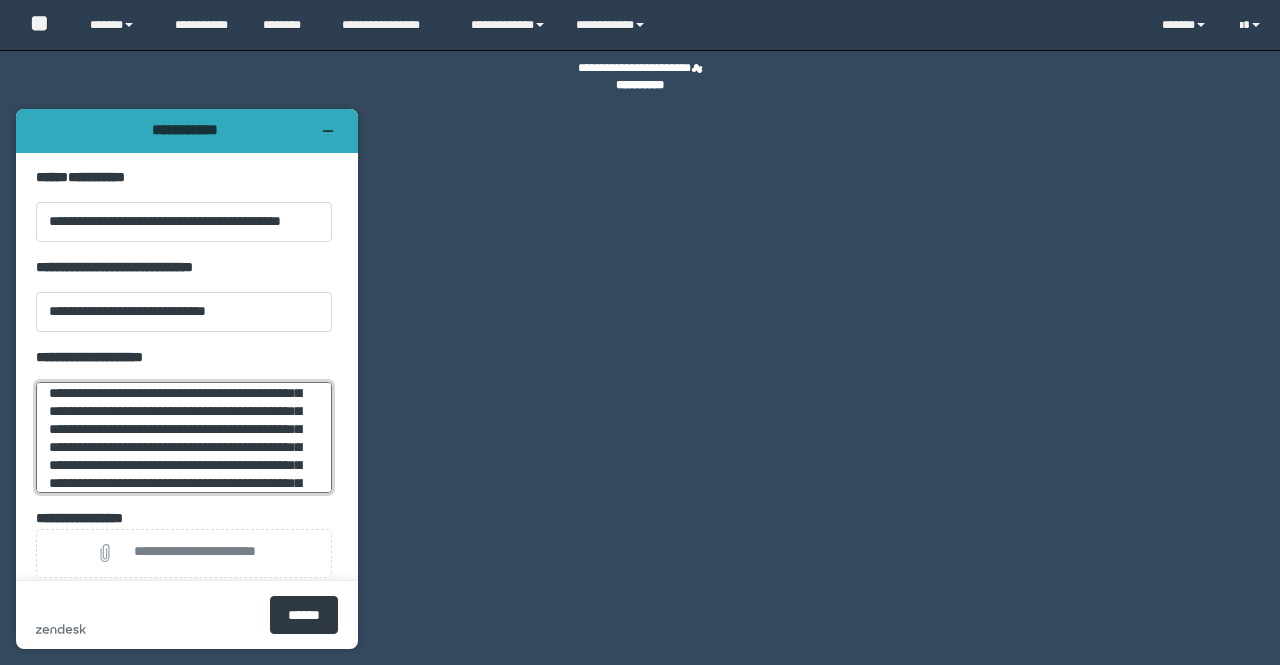 scroll, scrollTop: 45, scrollLeft: 0, axis: vertical 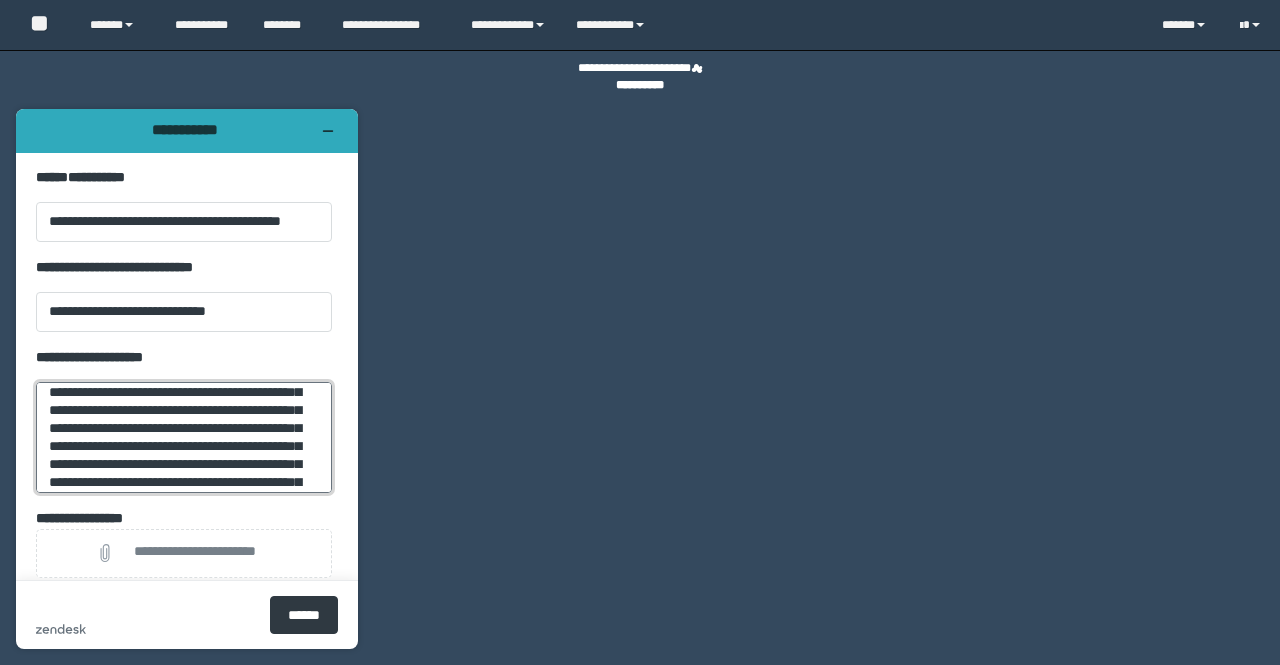 click on "**********" at bounding box center (184, 437) 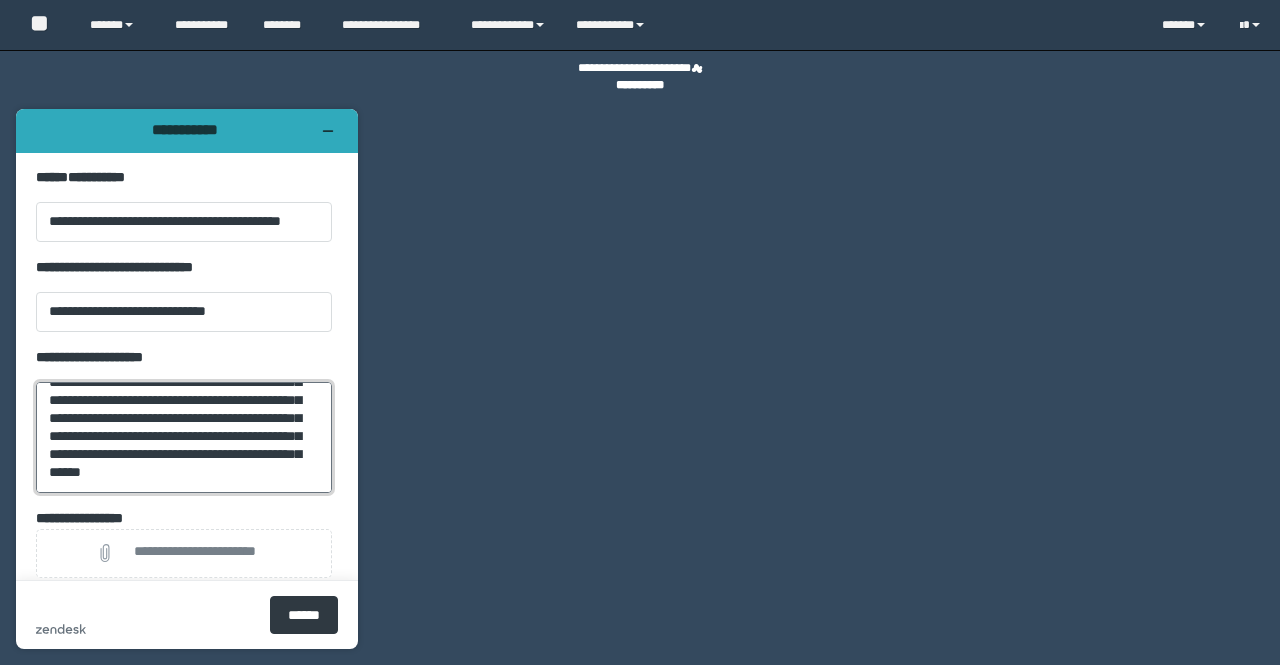 scroll, scrollTop: 108, scrollLeft: 0, axis: vertical 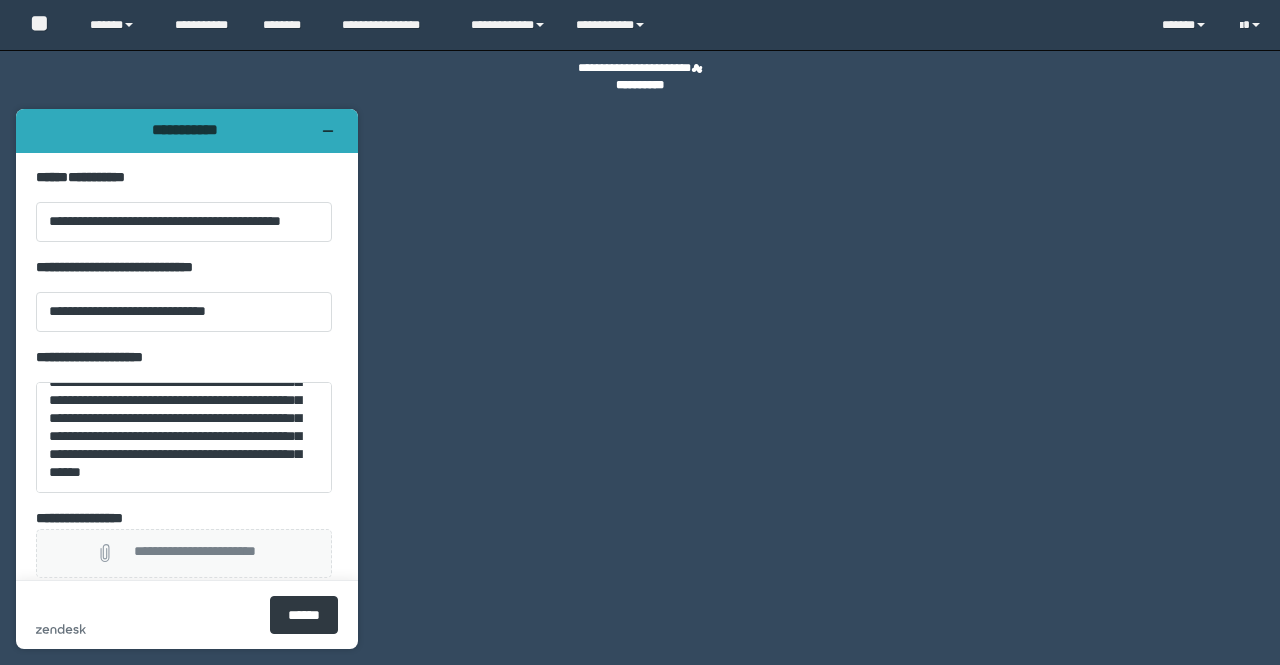 click on "**********" 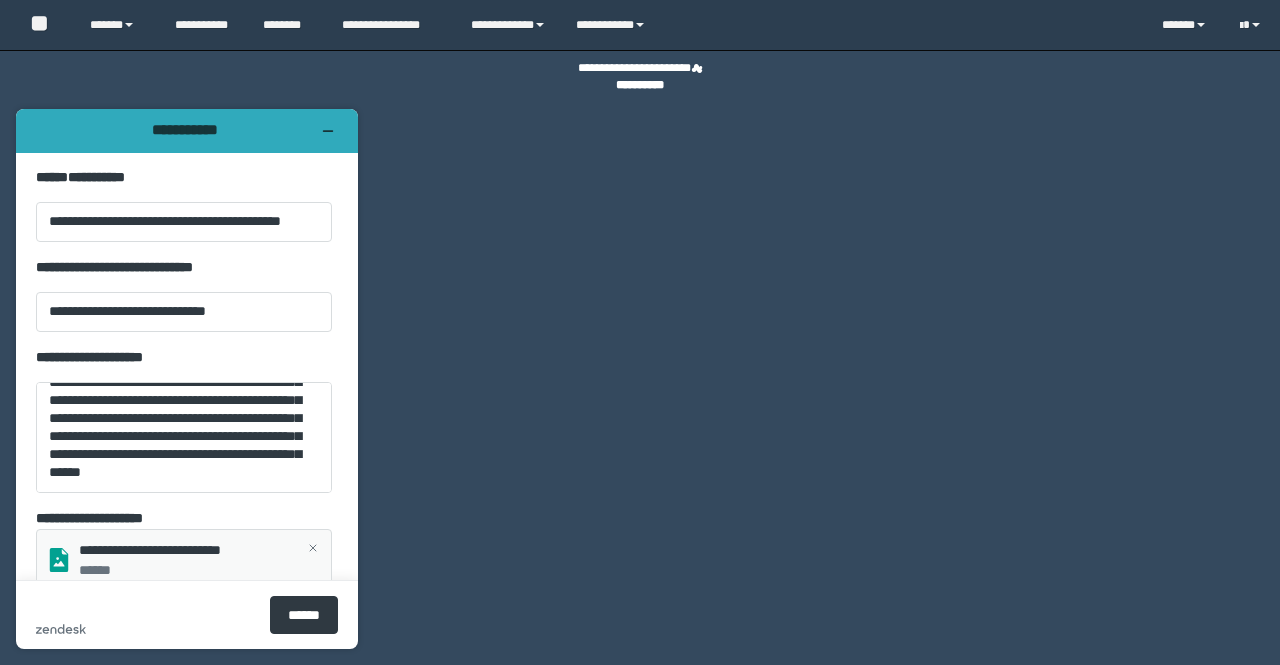 scroll, scrollTop: 110, scrollLeft: 0, axis: vertical 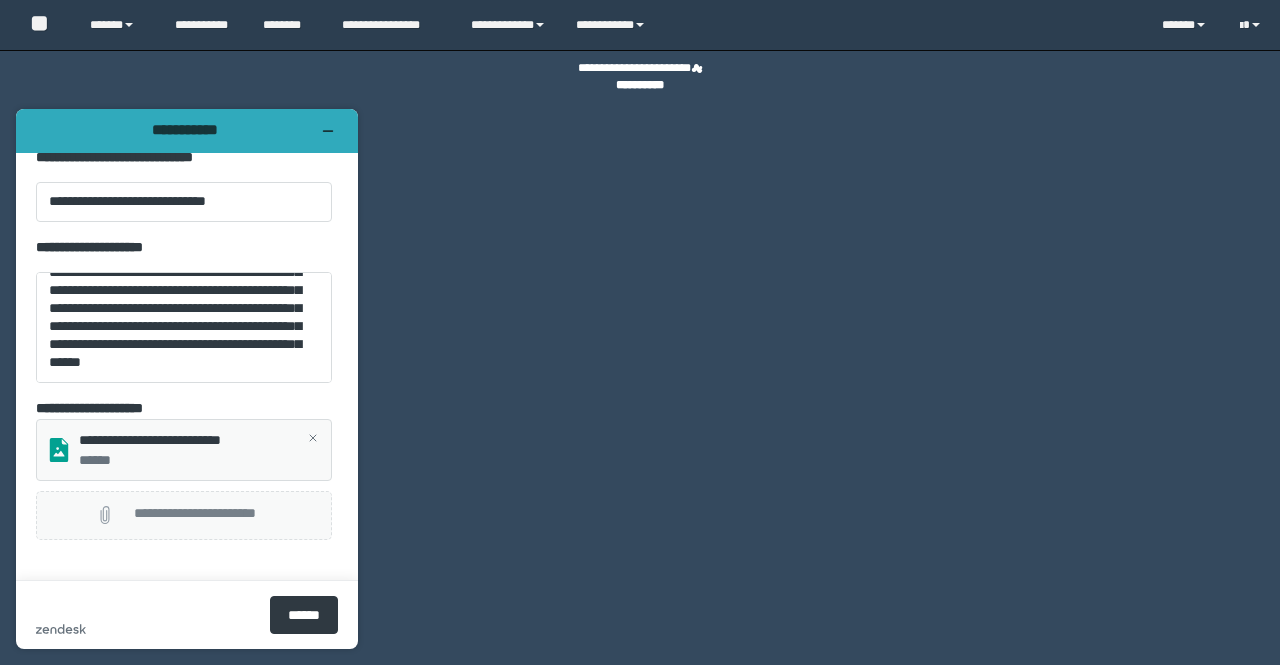 click on "**********" at bounding box center [184, 515] 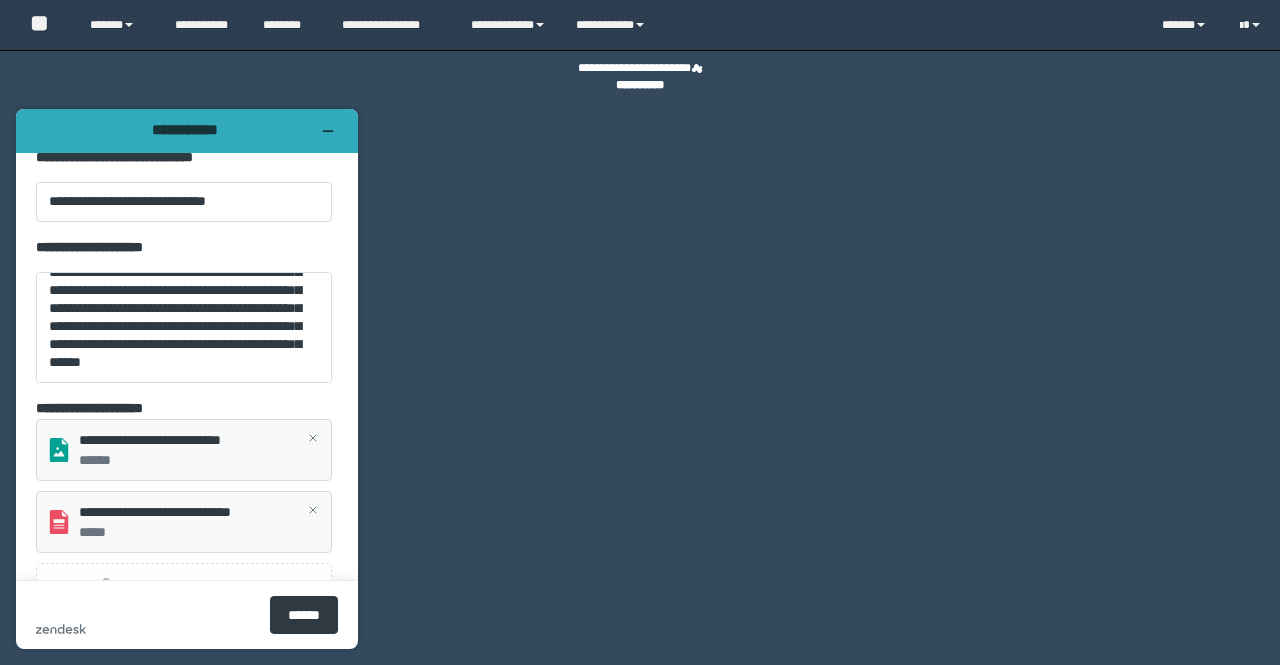 scroll, scrollTop: 182, scrollLeft: 0, axis: vertical 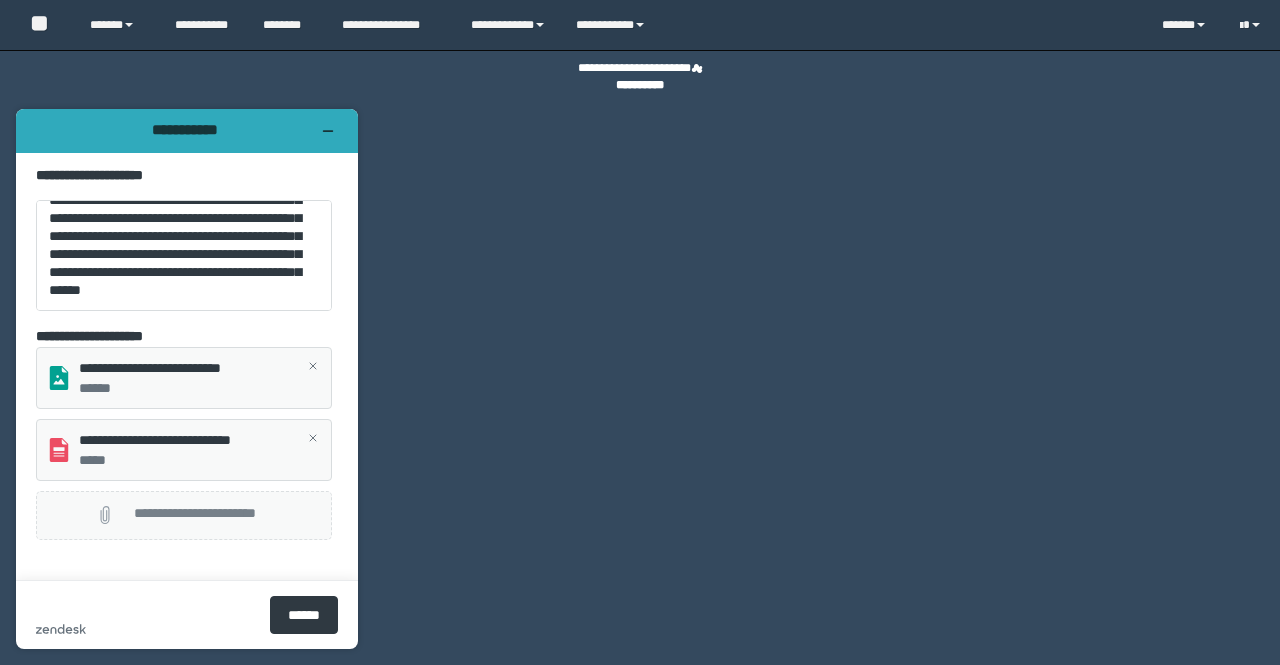 click on "**********" 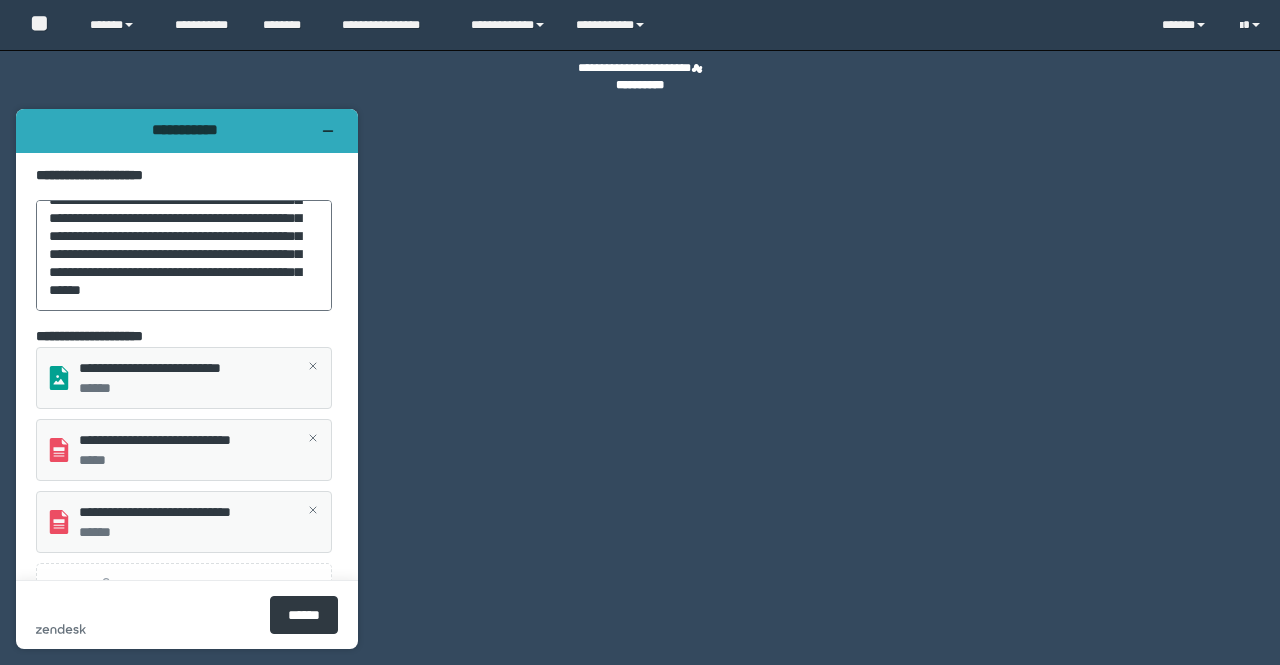 scroll, scrollTop: 200, scrollLeft: 0, axis: vertical 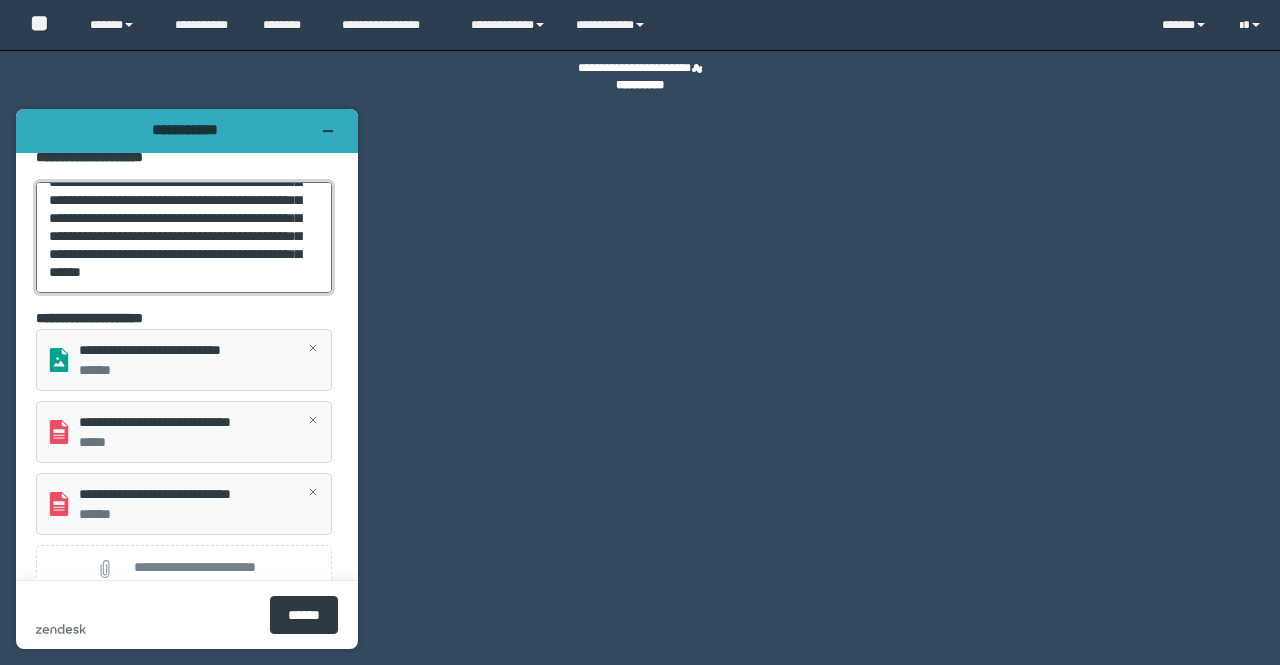 click on "**********" at bounding box center (184, 237) 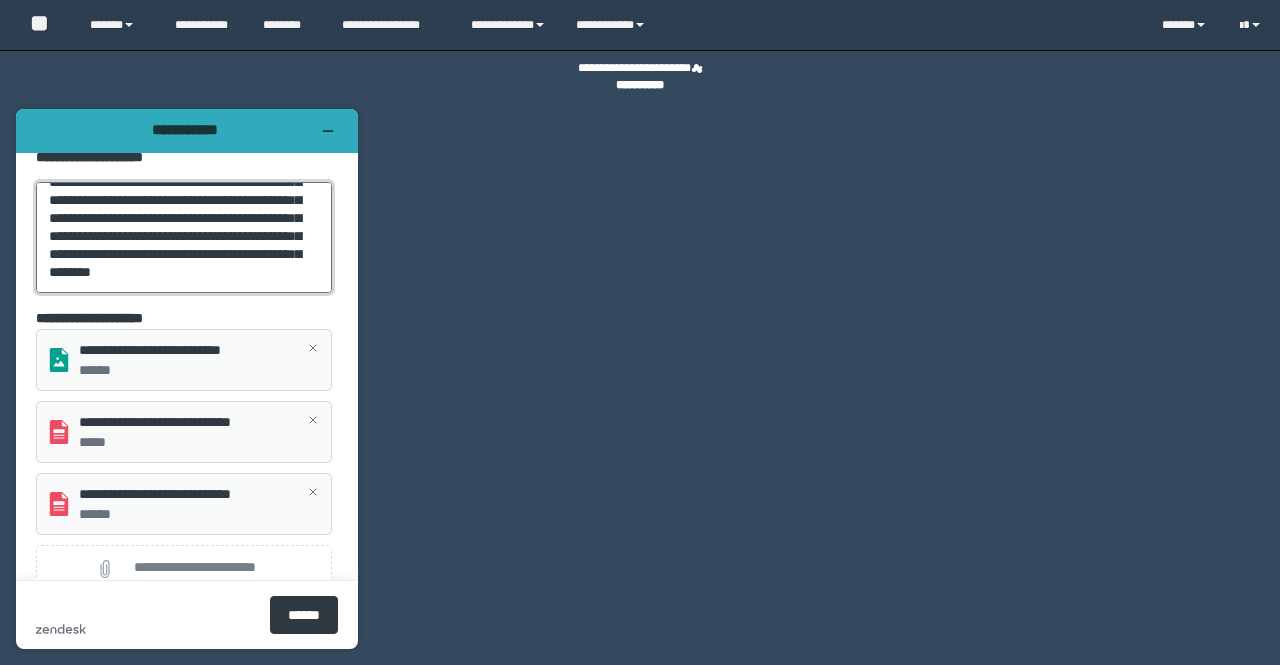 scroll, scrollTop: 152, scrollLeft: 0, axis: vertical 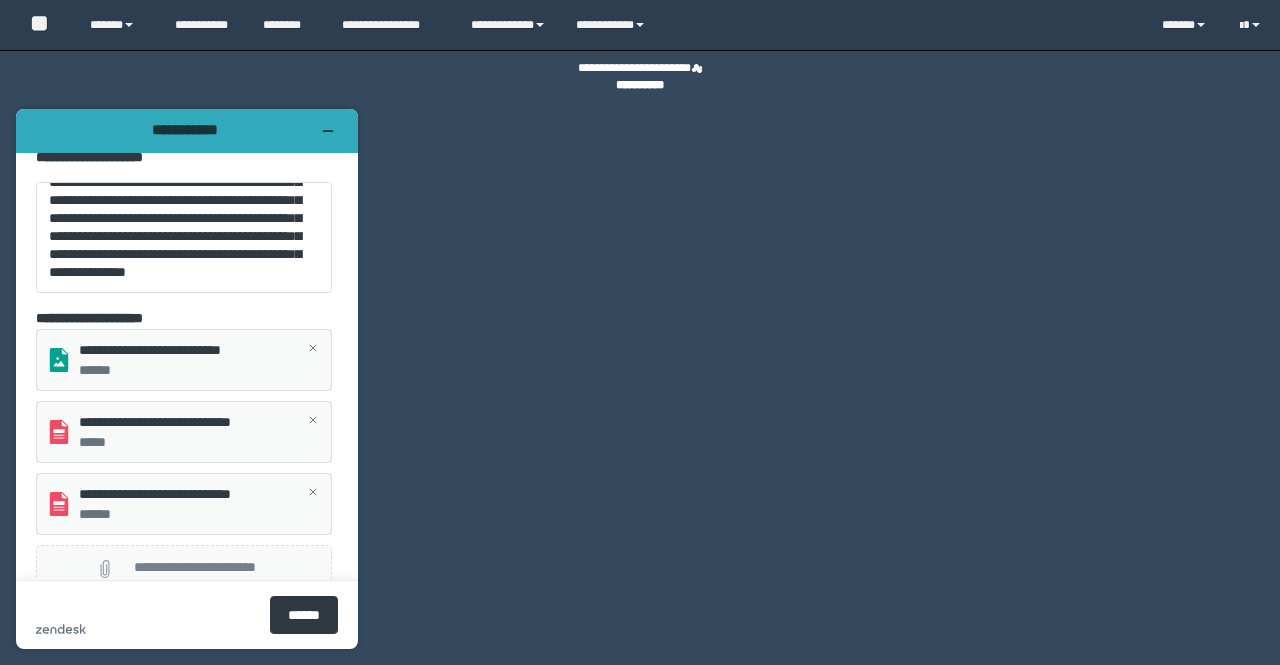 click on "**********" at bounding box center (195, 569) 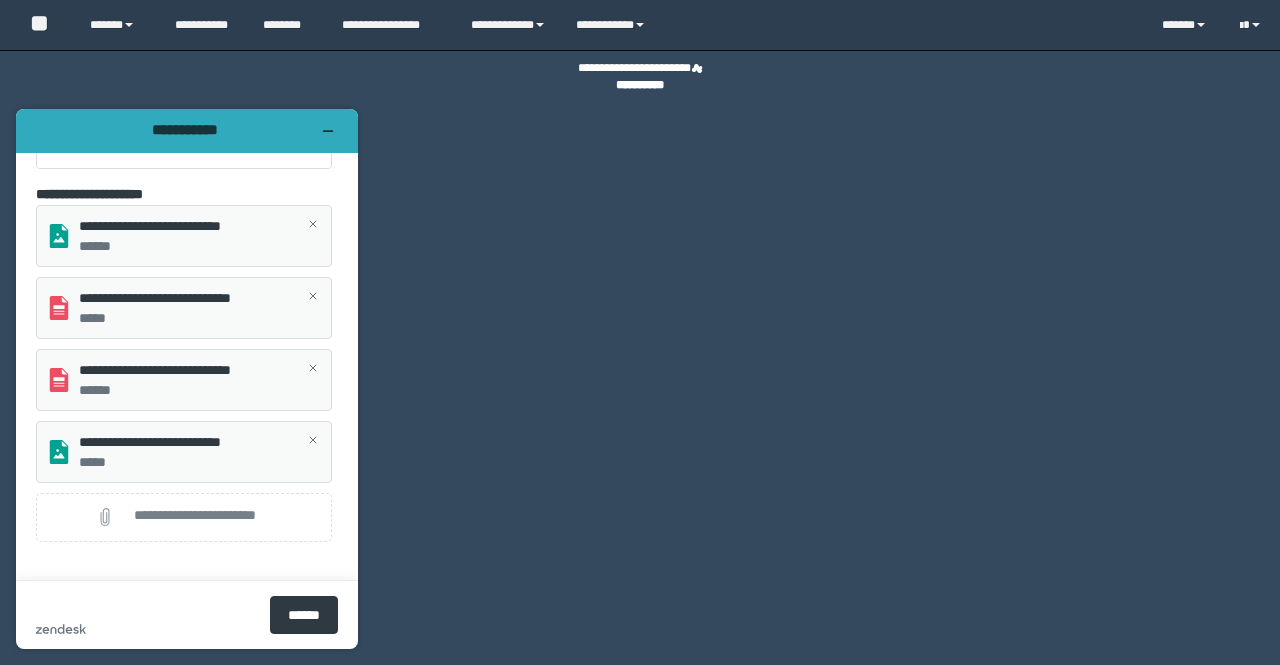 scroll, scrollTop: 0, scrollLeft: 0, axis: both 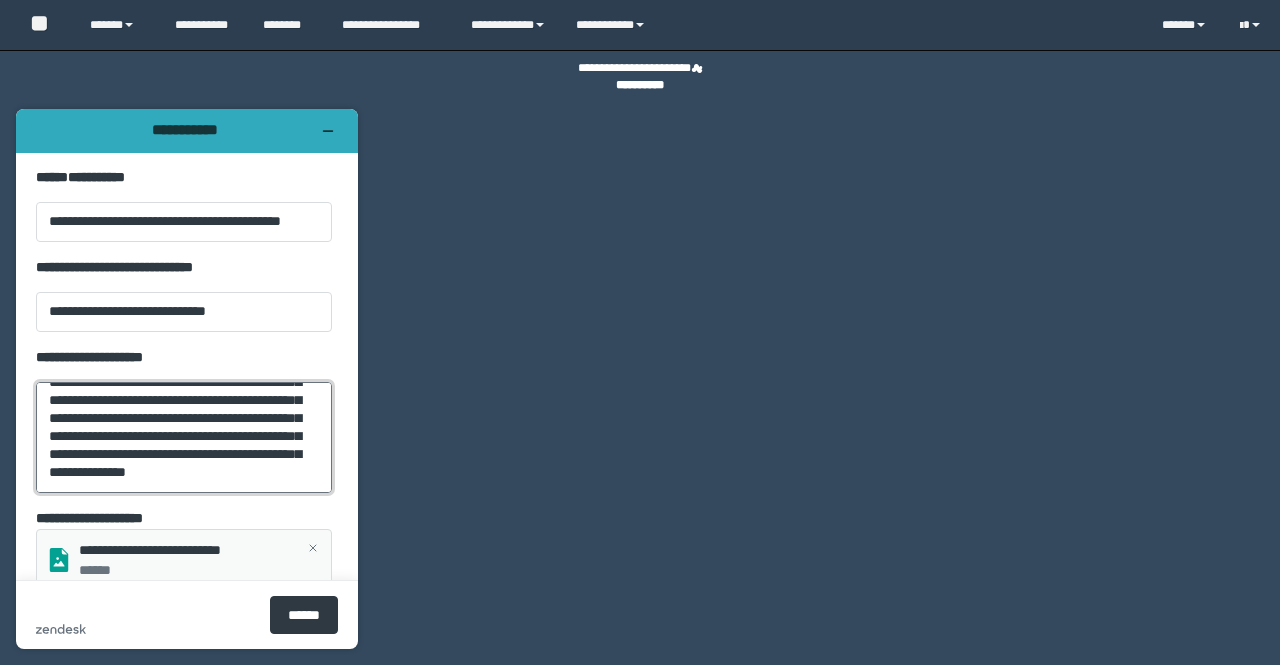 click on "**********" at bounding box center (184, 437) 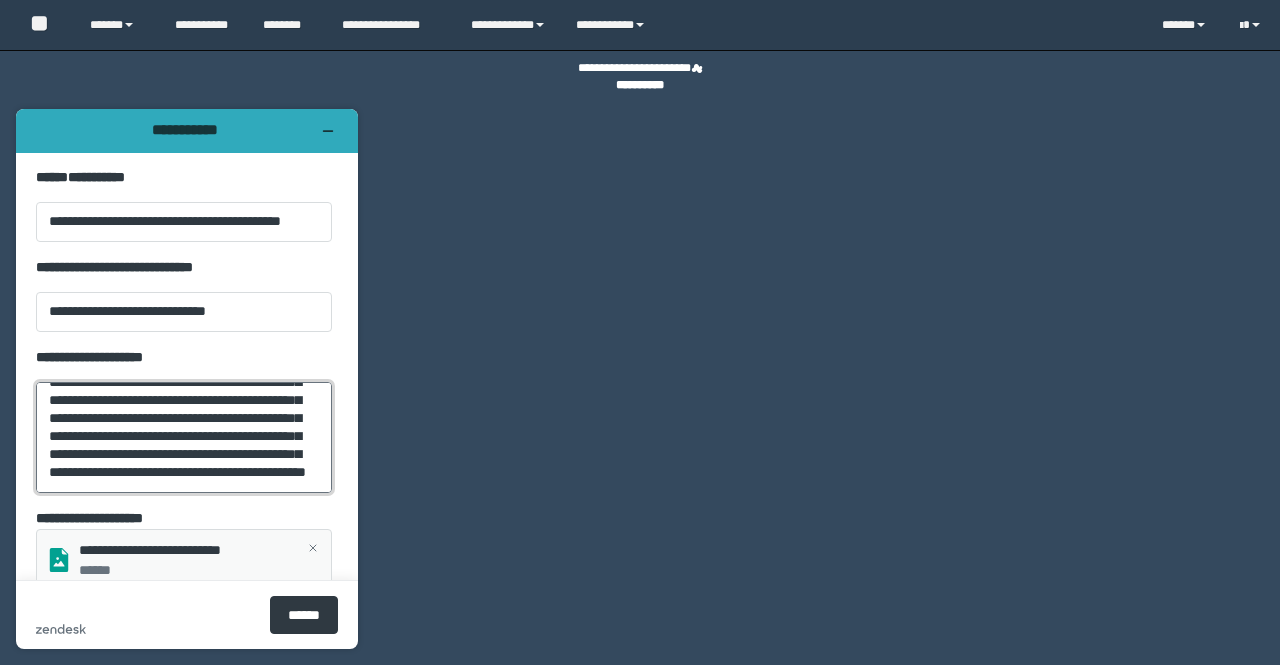 scroll, scrollTop: 170, scrollLeft: 0, axis: vertical 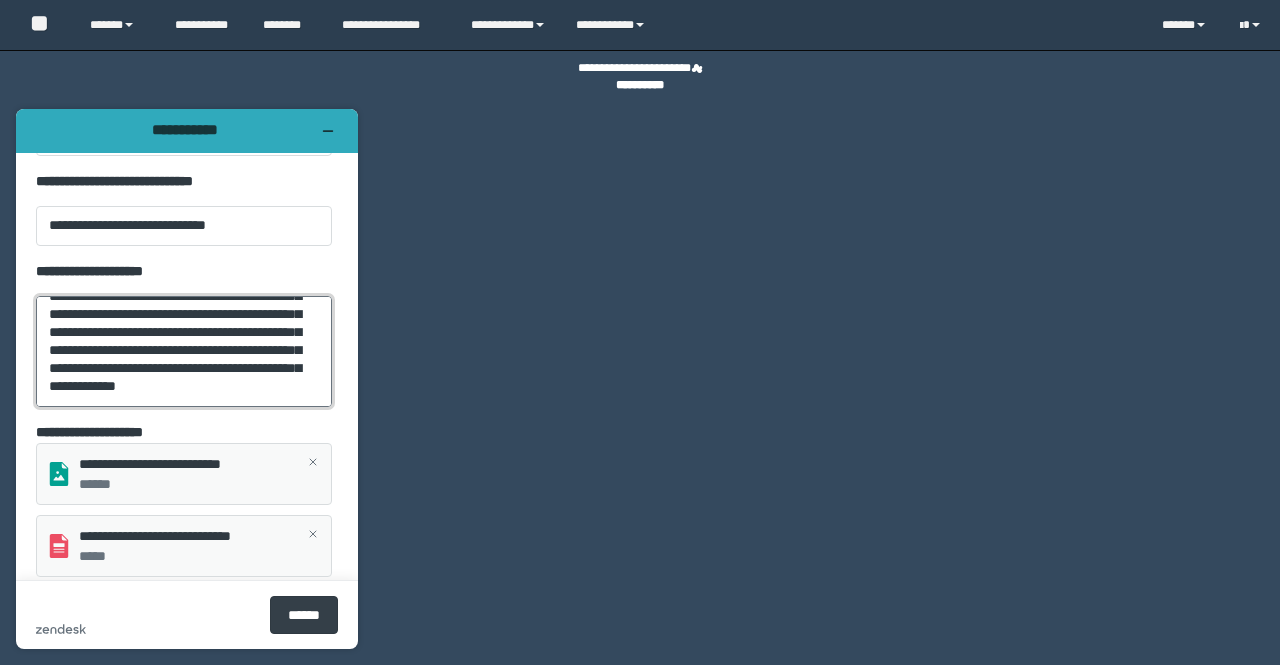 type on "**********" 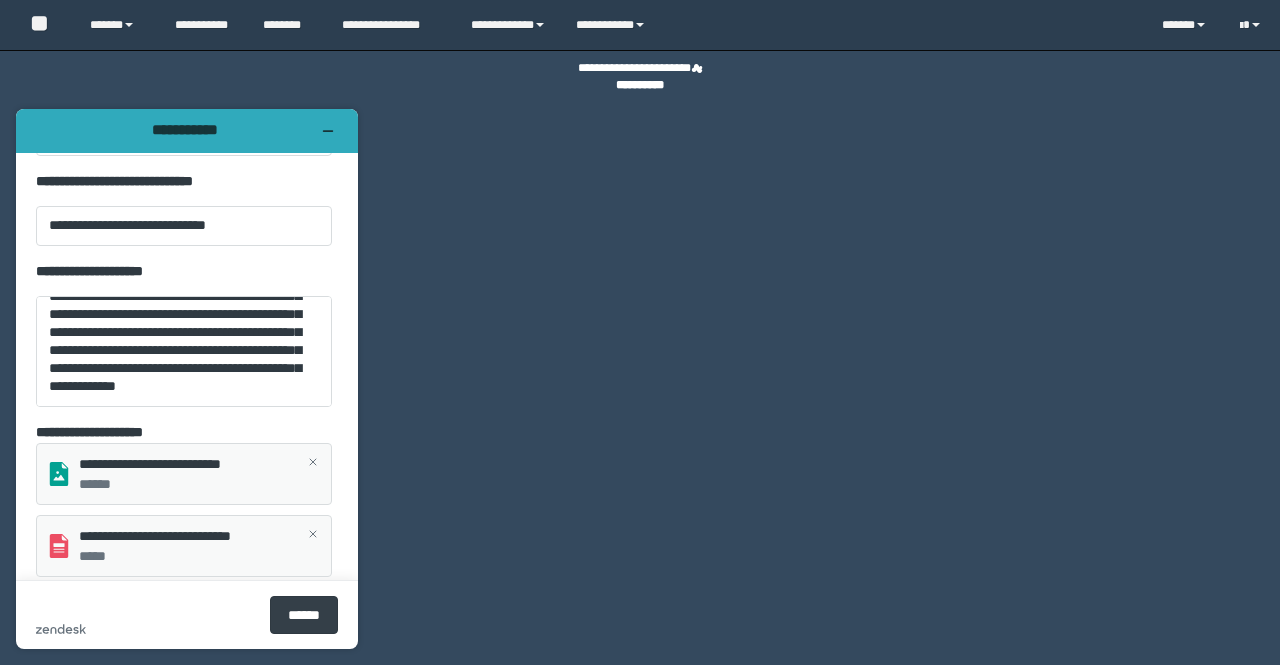 click on "******" at bounding box center (304, 615) 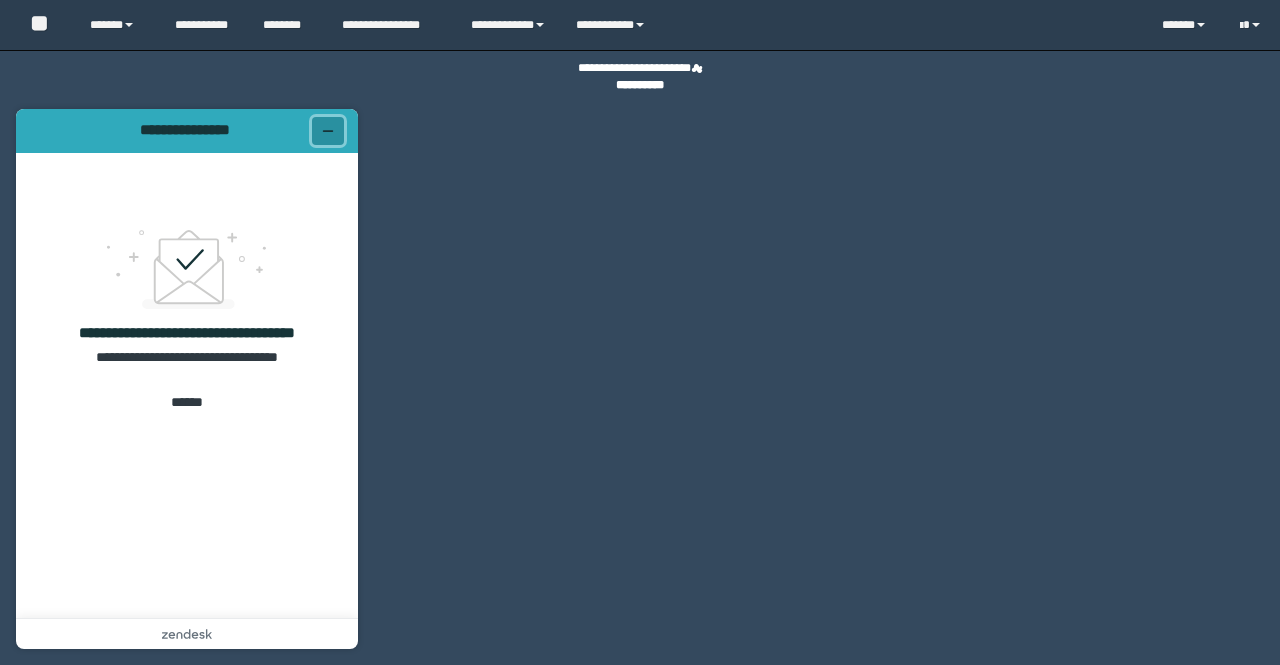click 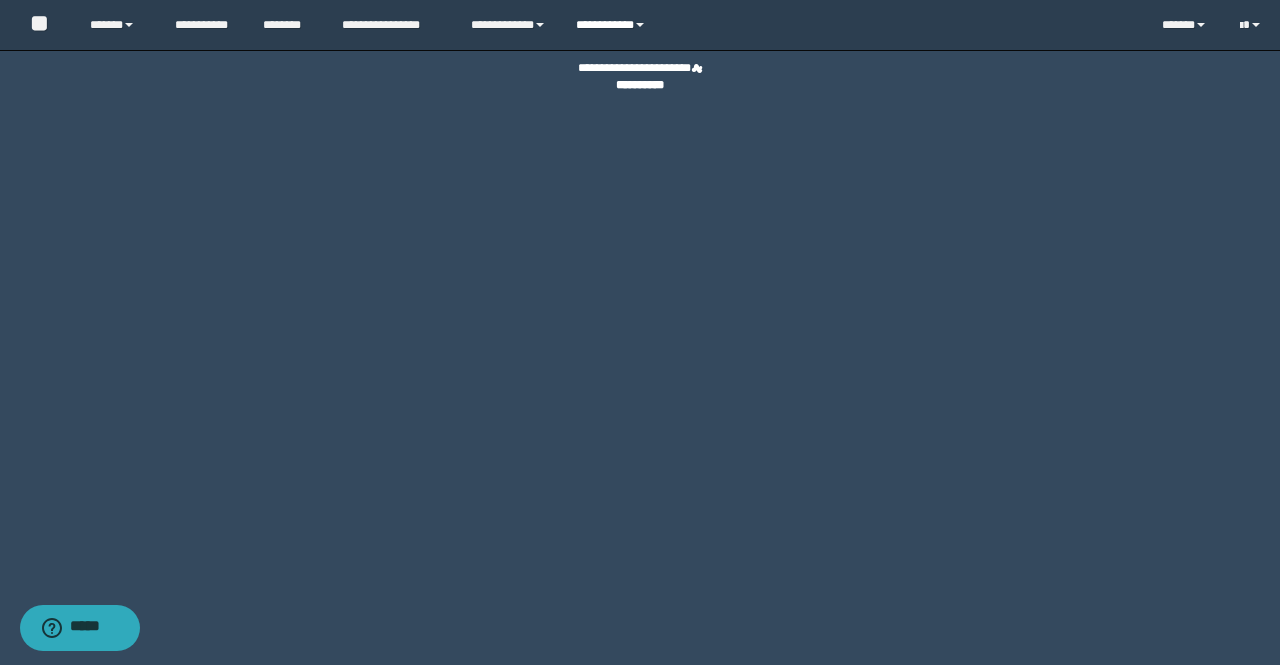 click on "**********" at bounding box center [613, 25] 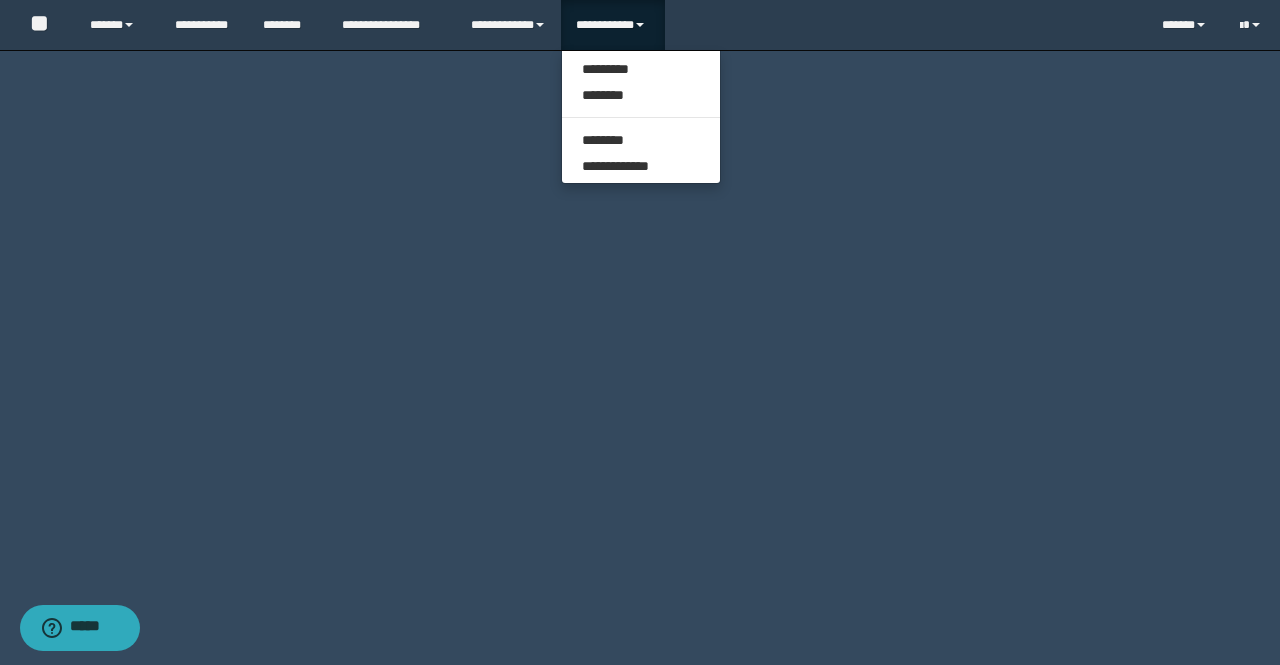 click on "**********" at bounding box center [640, 332] 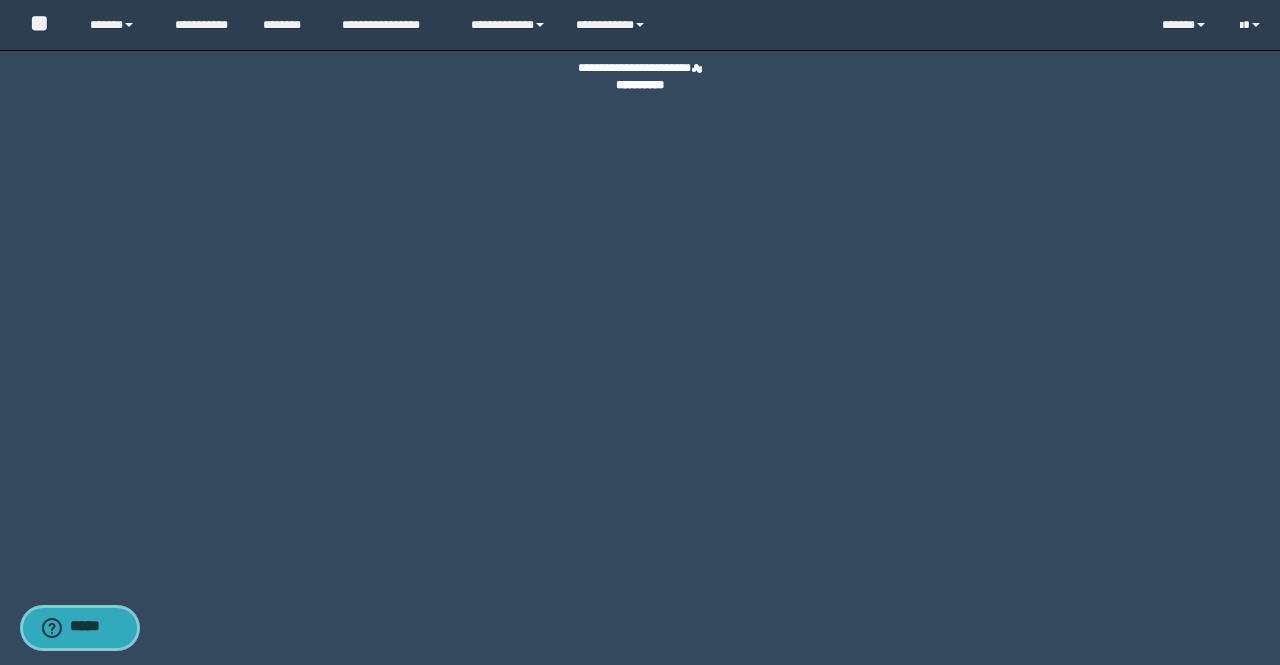 click at bounding box center [56, 628] 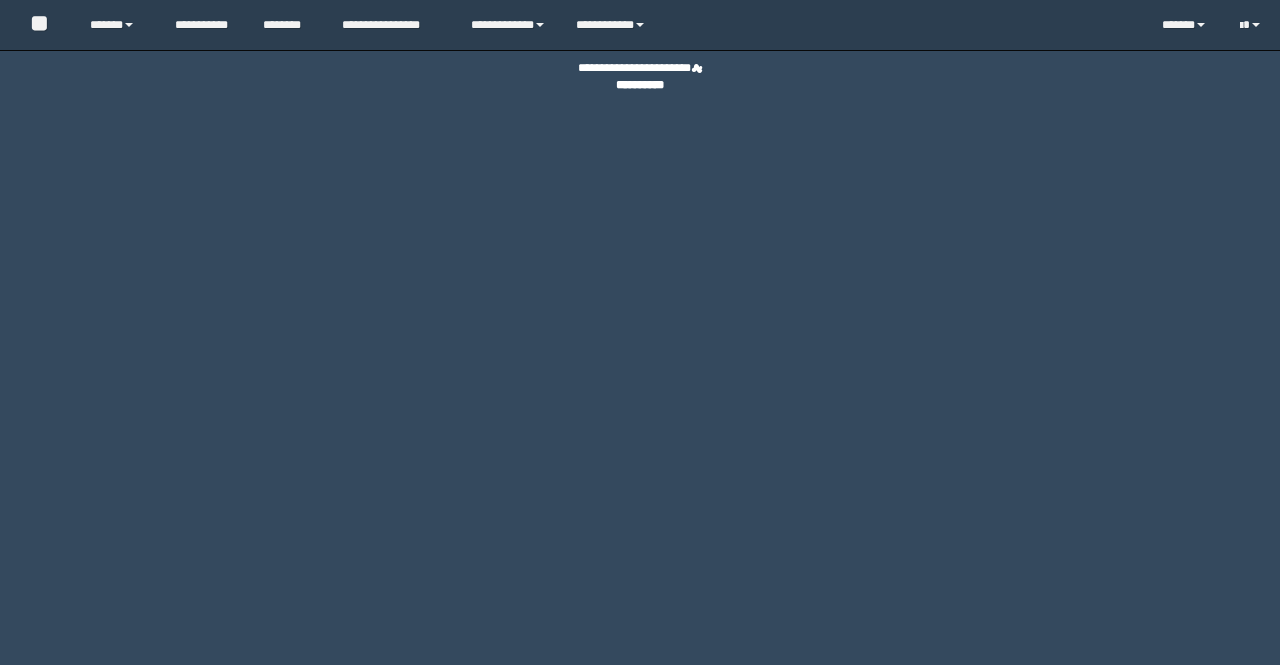 scroll, scrollTop: 0, scrollLeft: 0, axis: both 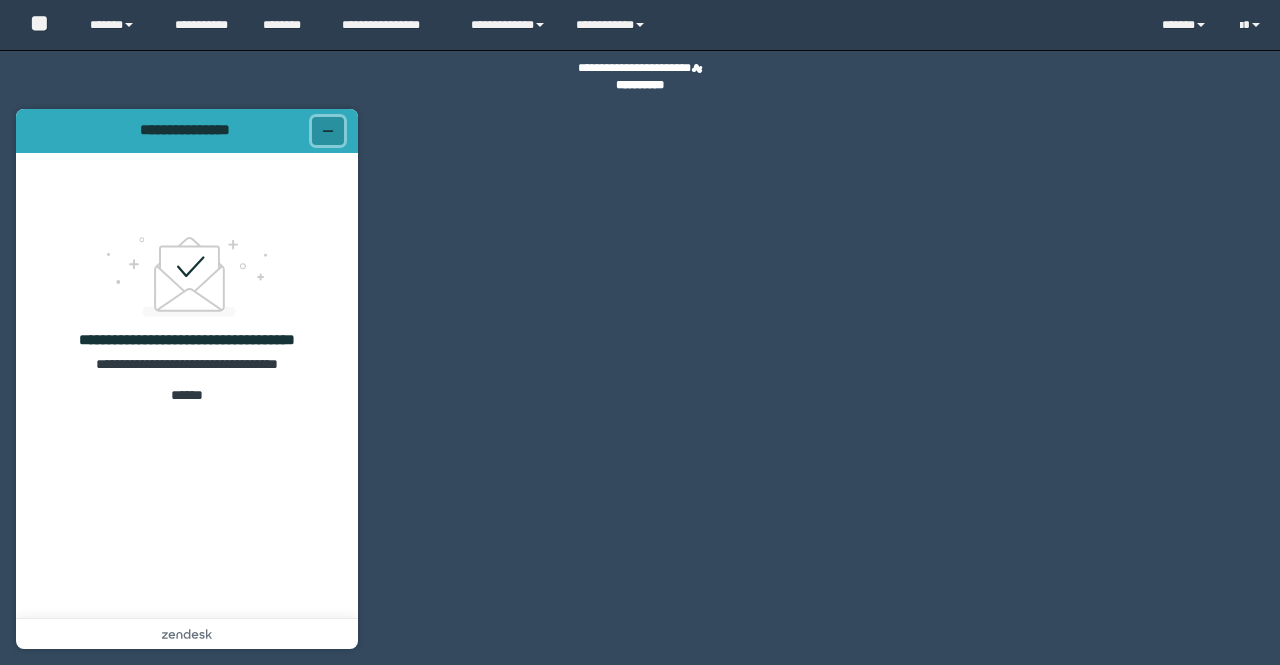 click 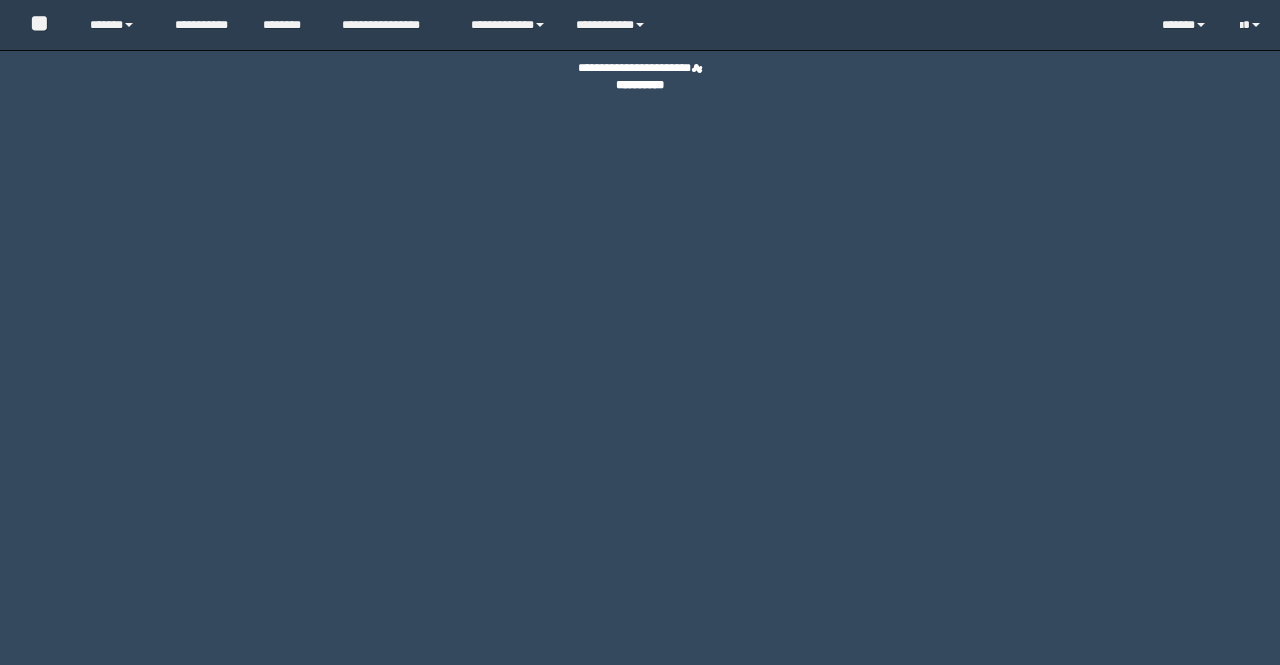 scroll, scrollTop: 0, scrollLeft: 0, axis: both 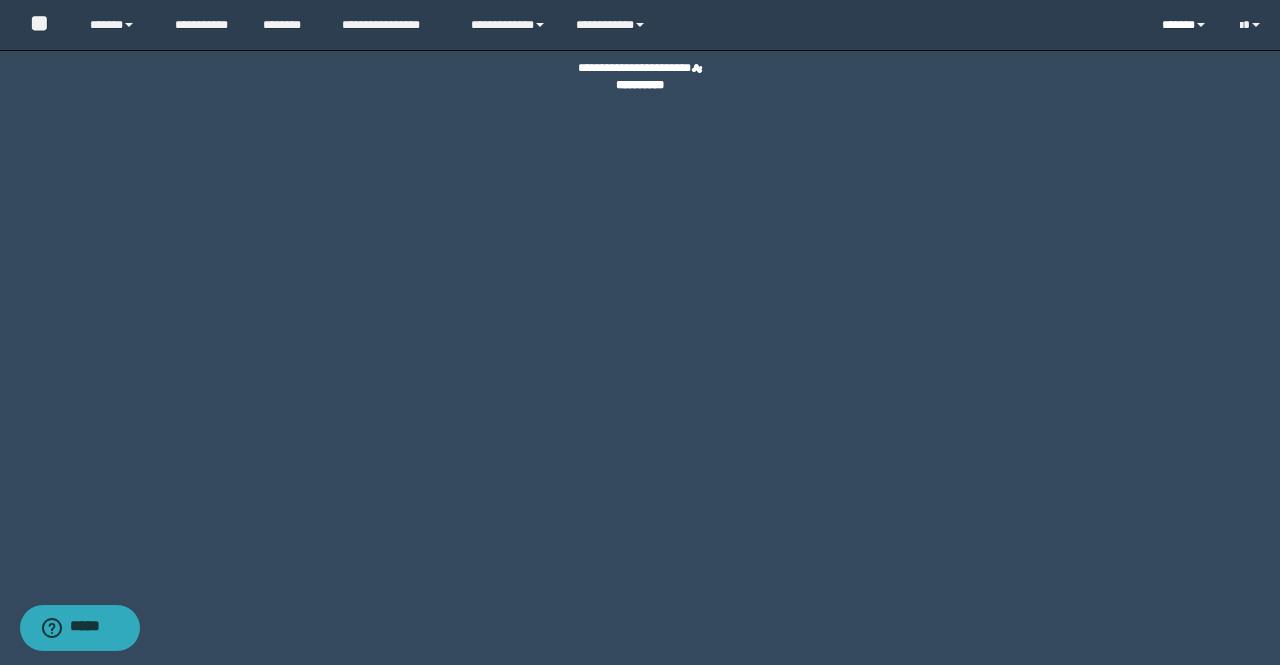 click on "******" at bounding box center [1185, 25] 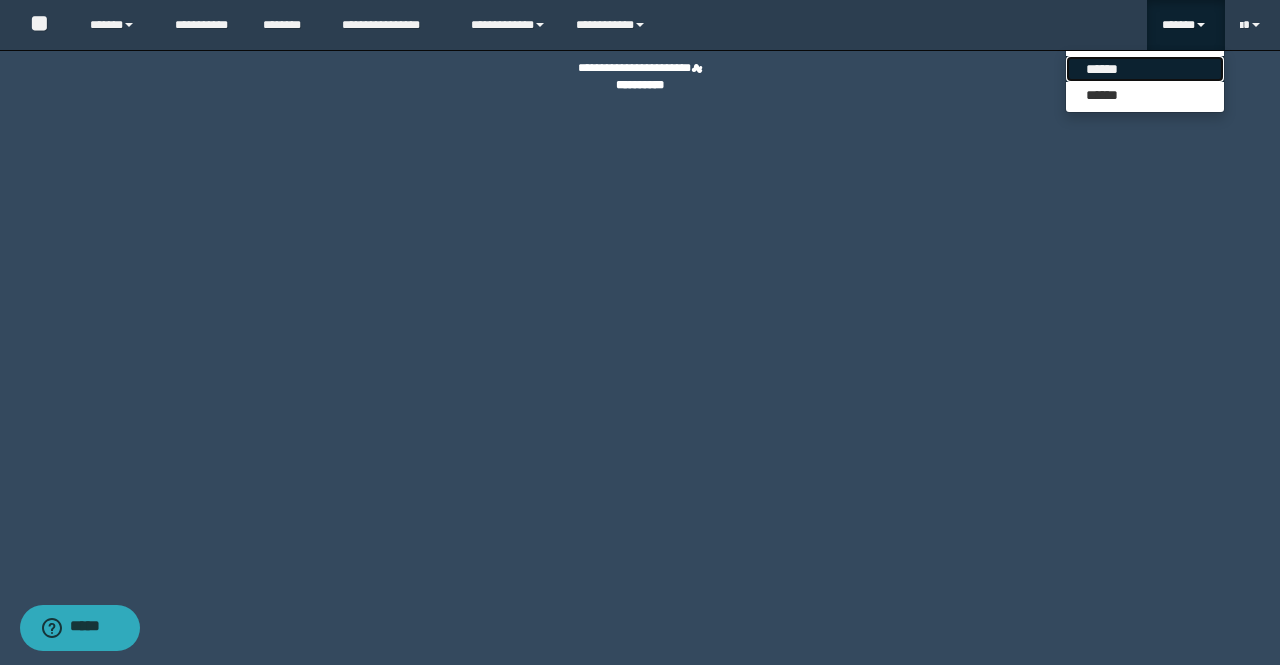 click on "******" at bounding box center [1145, 69] 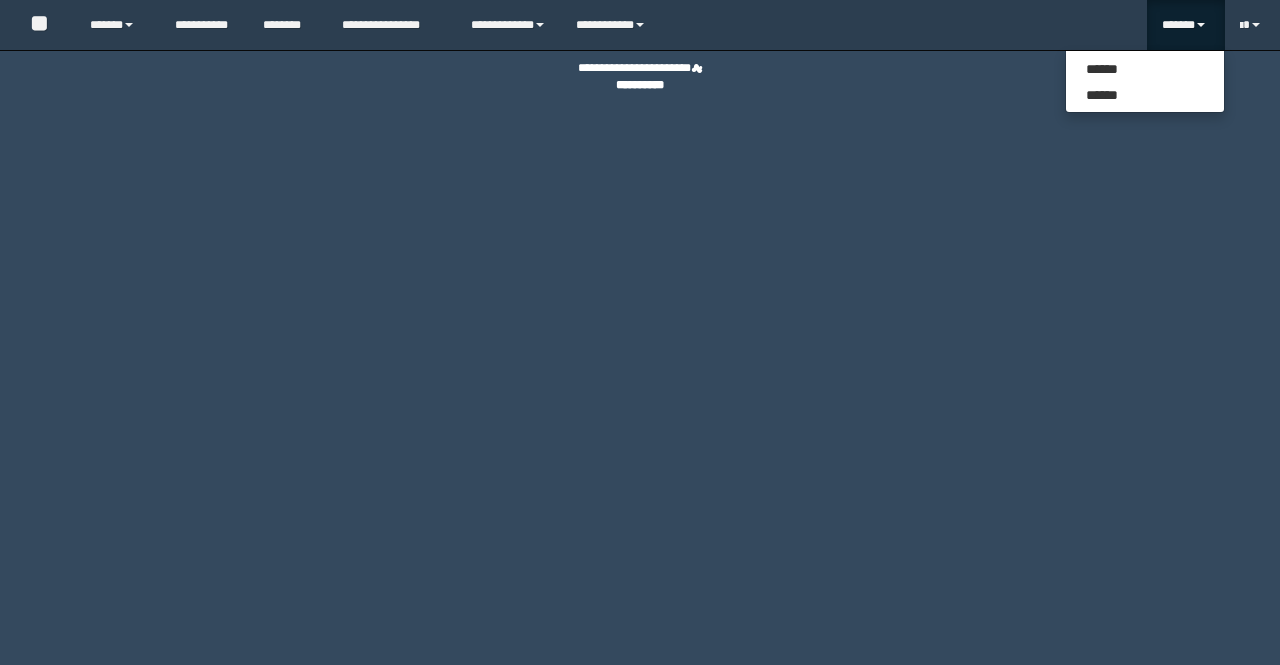 scroll, scrollTop: 0, scrollLeft: 0, axis: both 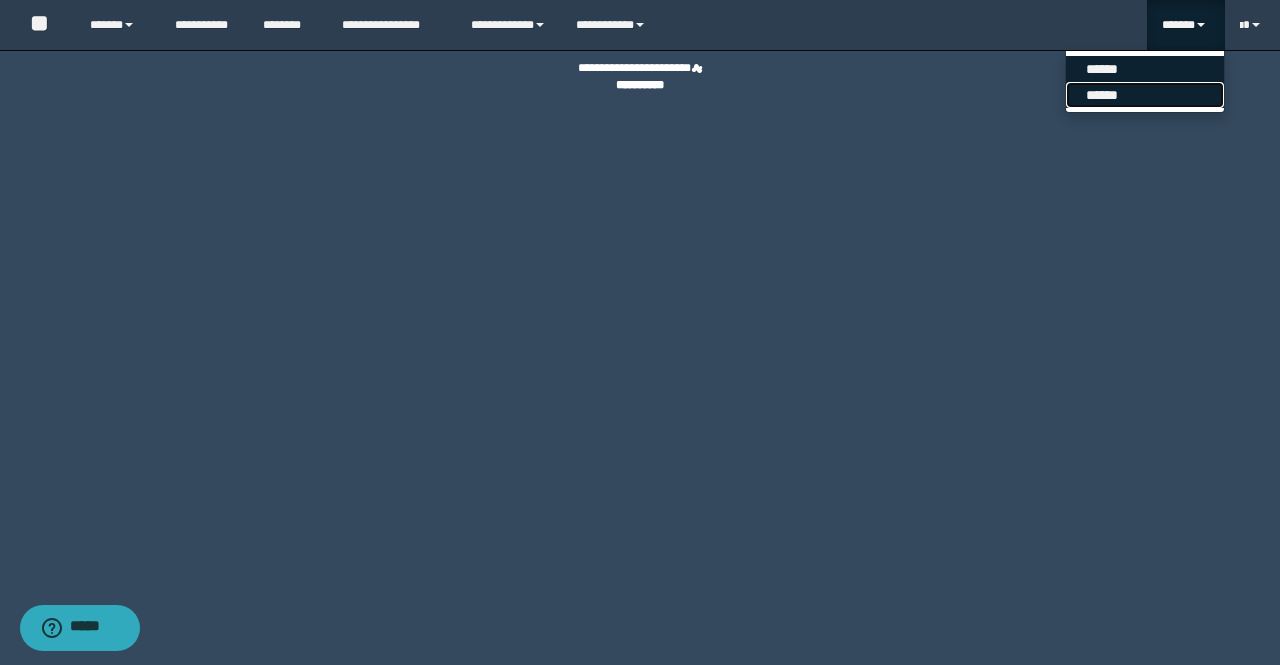 click on "******" at bounding box center (1145, 95) 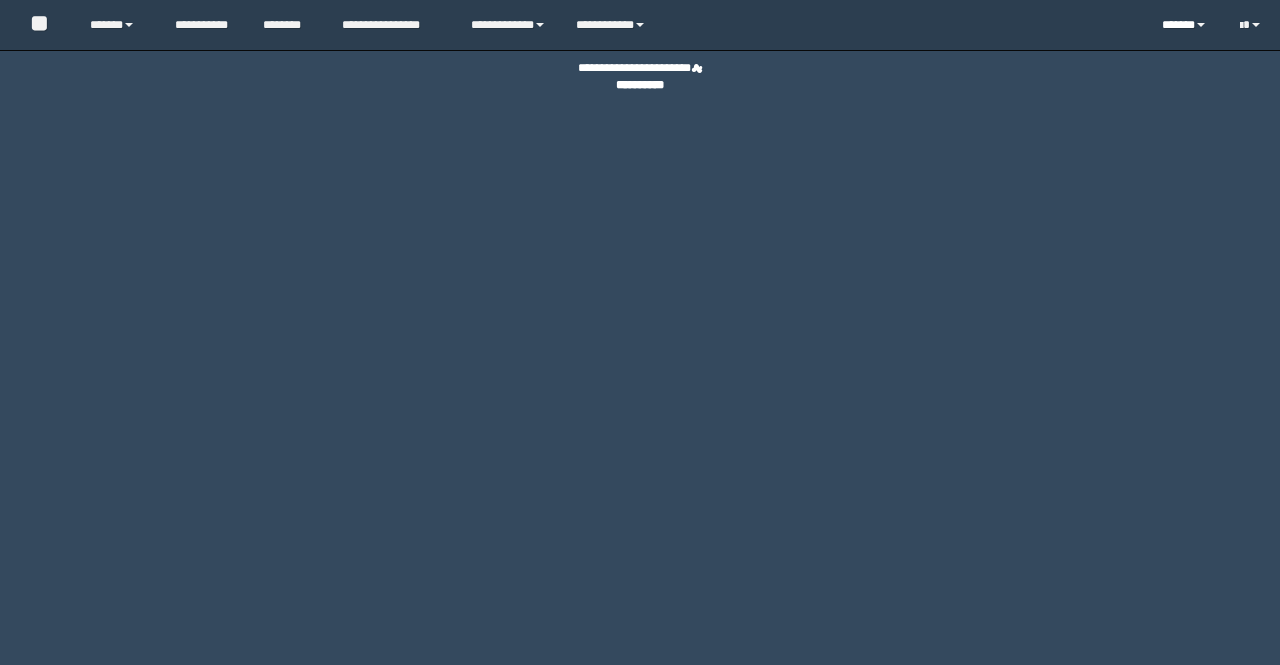 scroll, scrollTop: 0, scrollLeft: 0, axis: both 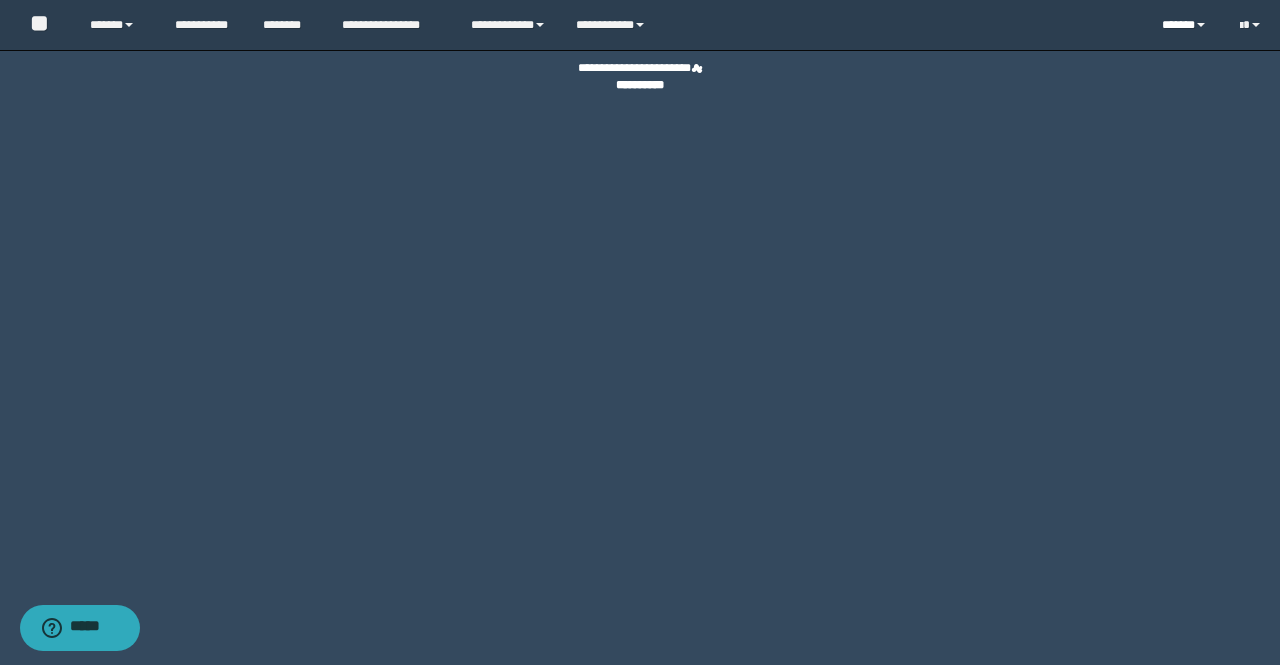 click at bounding box center (1201, 25) 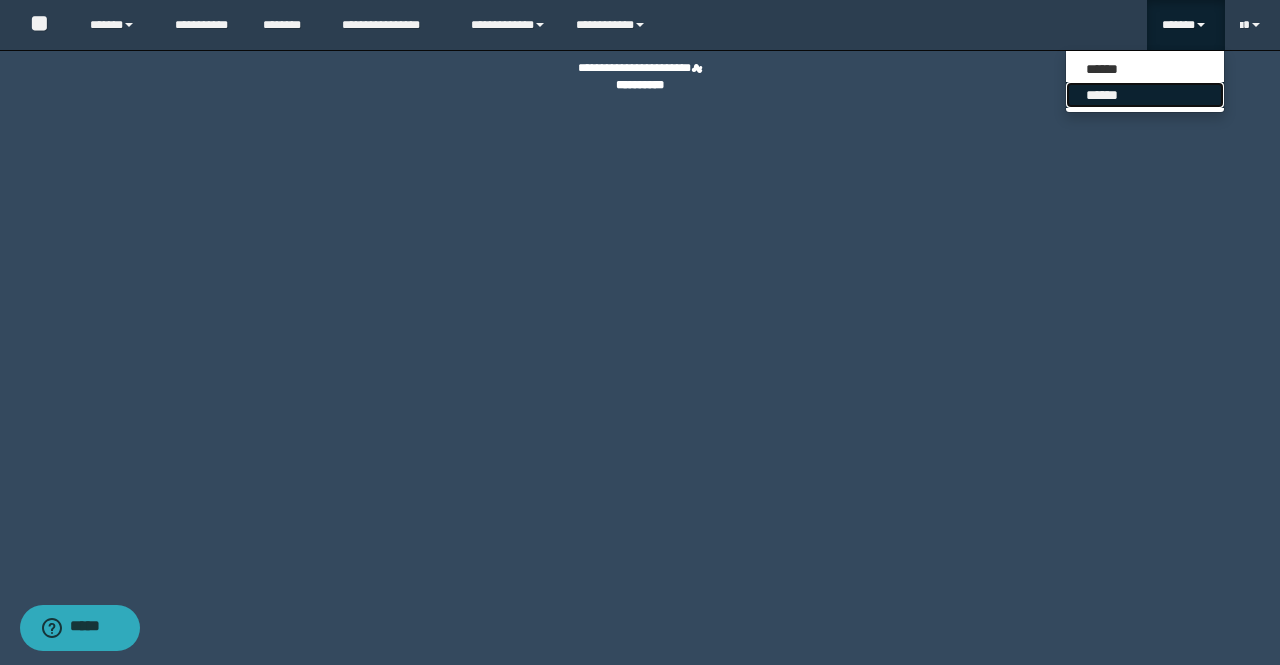 click on "******" at bounding box center [1145, 95] 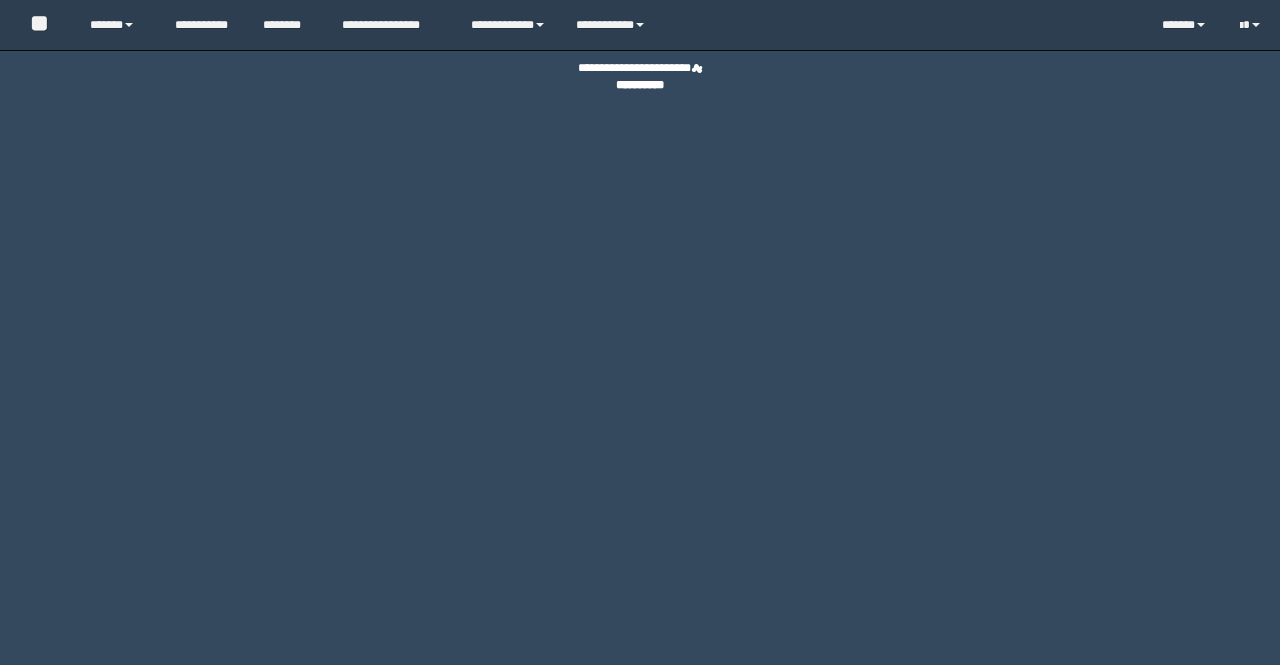 scroll, scrollTop: 0, scrollLeft: 0, axis: both 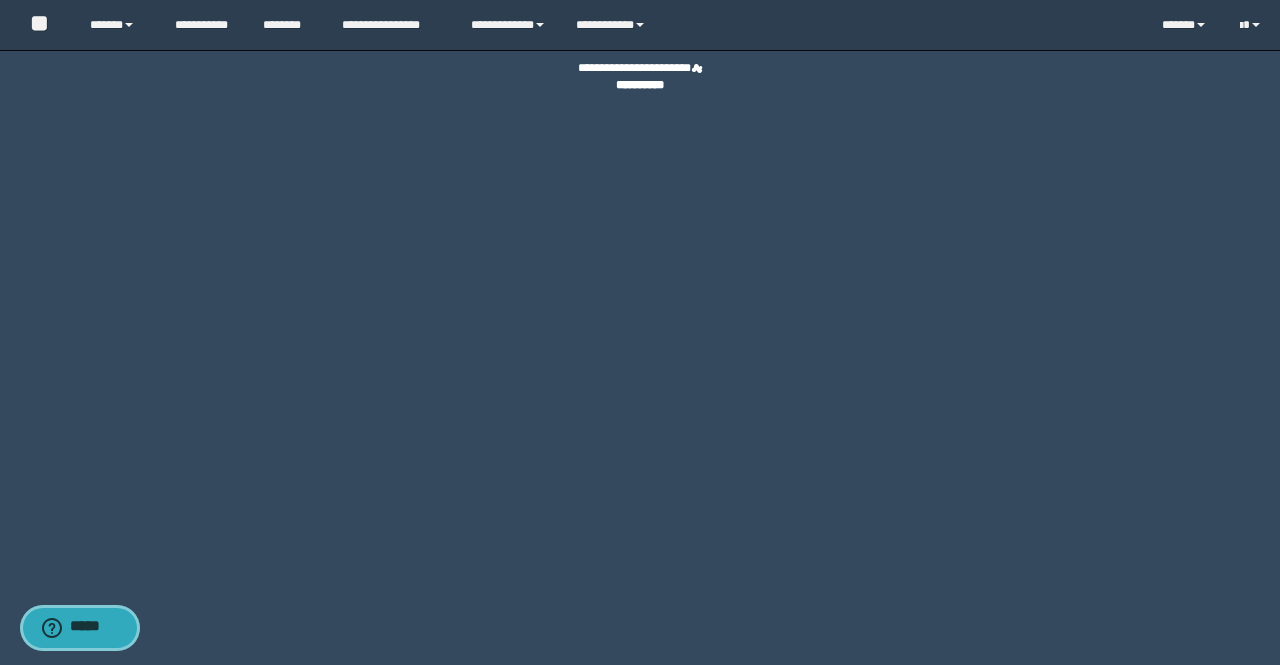 click 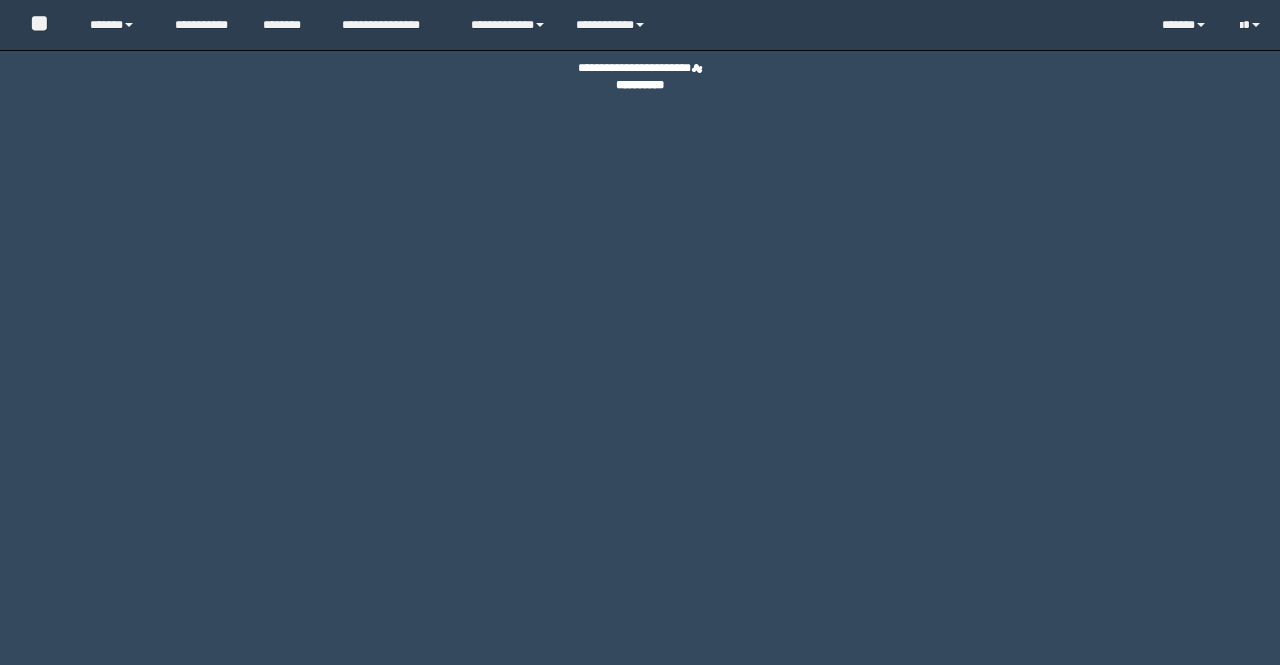 scroll, scrollTop: 0, scrollLeft: 0, axis: both 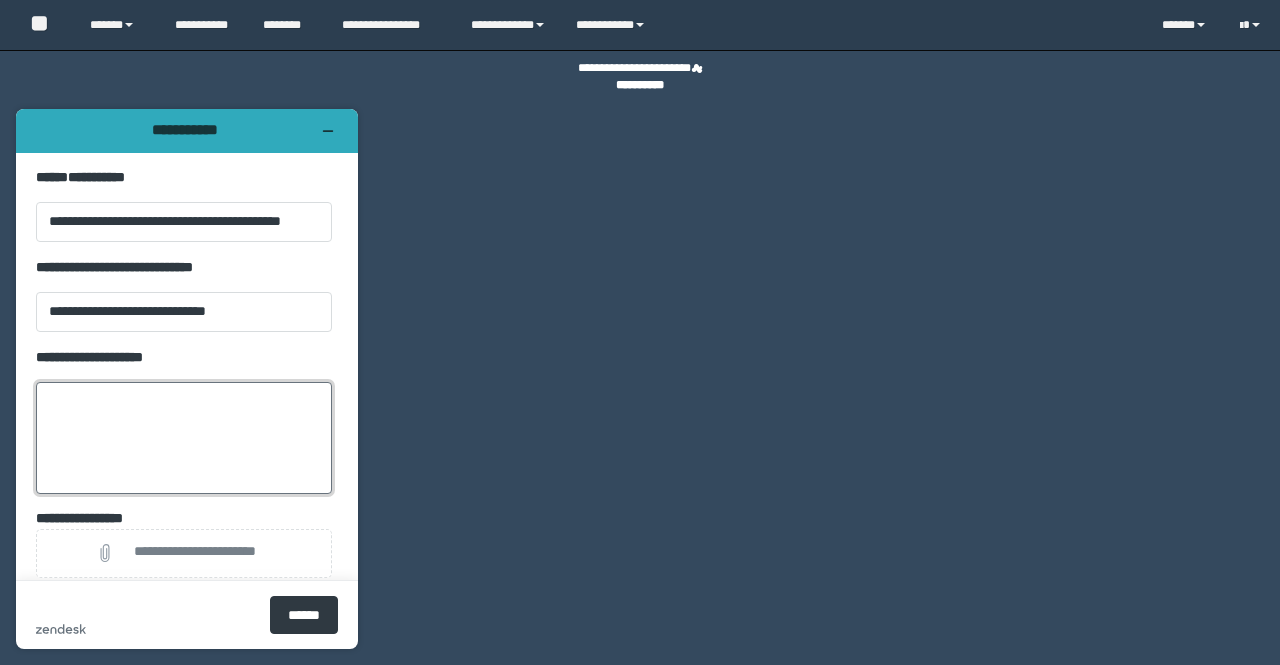 click on "**********" at bounding box center (184, 438) 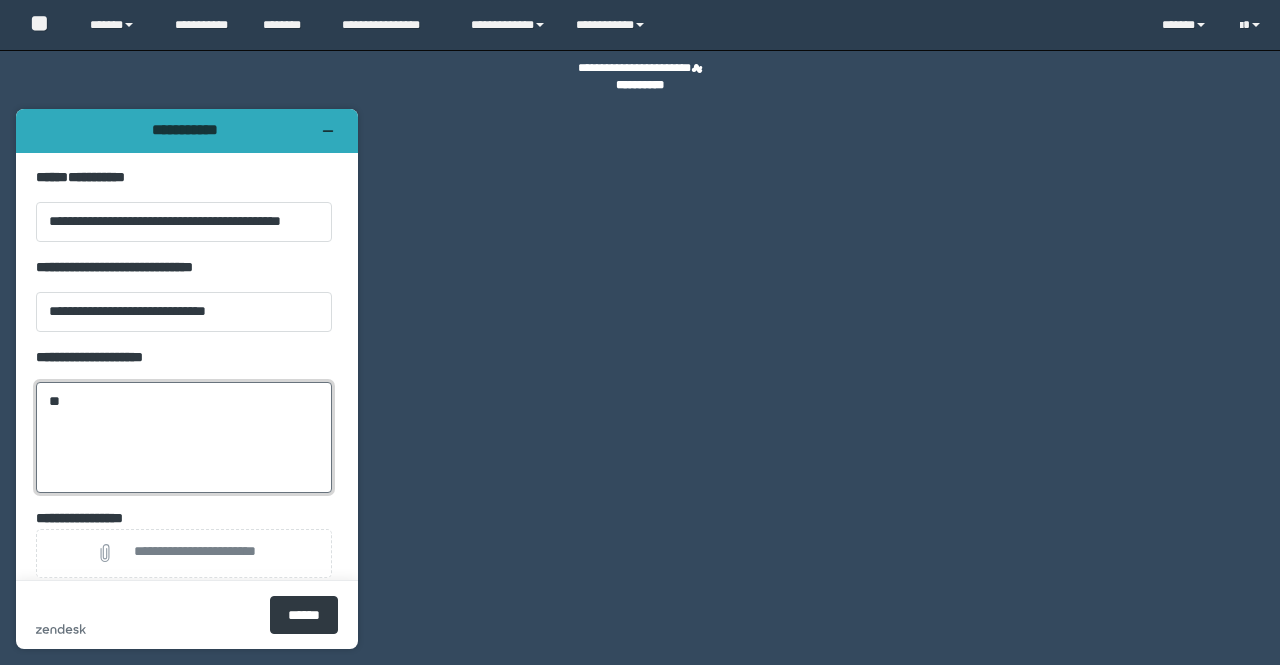 type on "*" 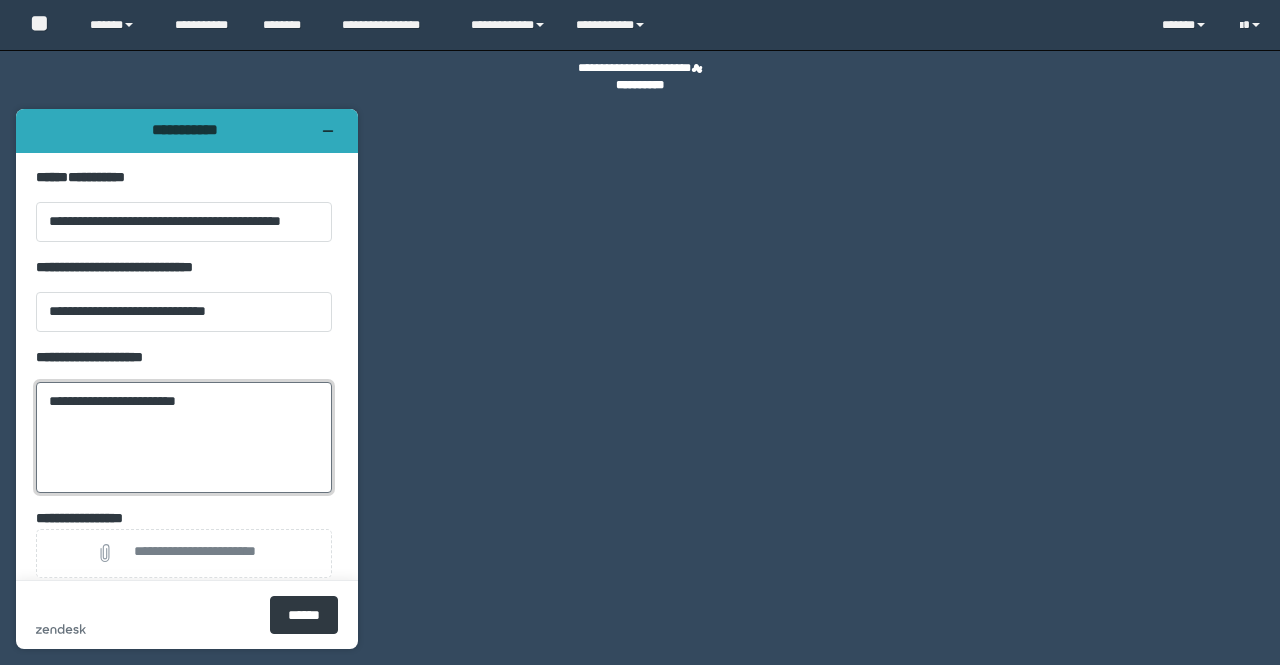 click on "**********" at bounding box center (184, 437) 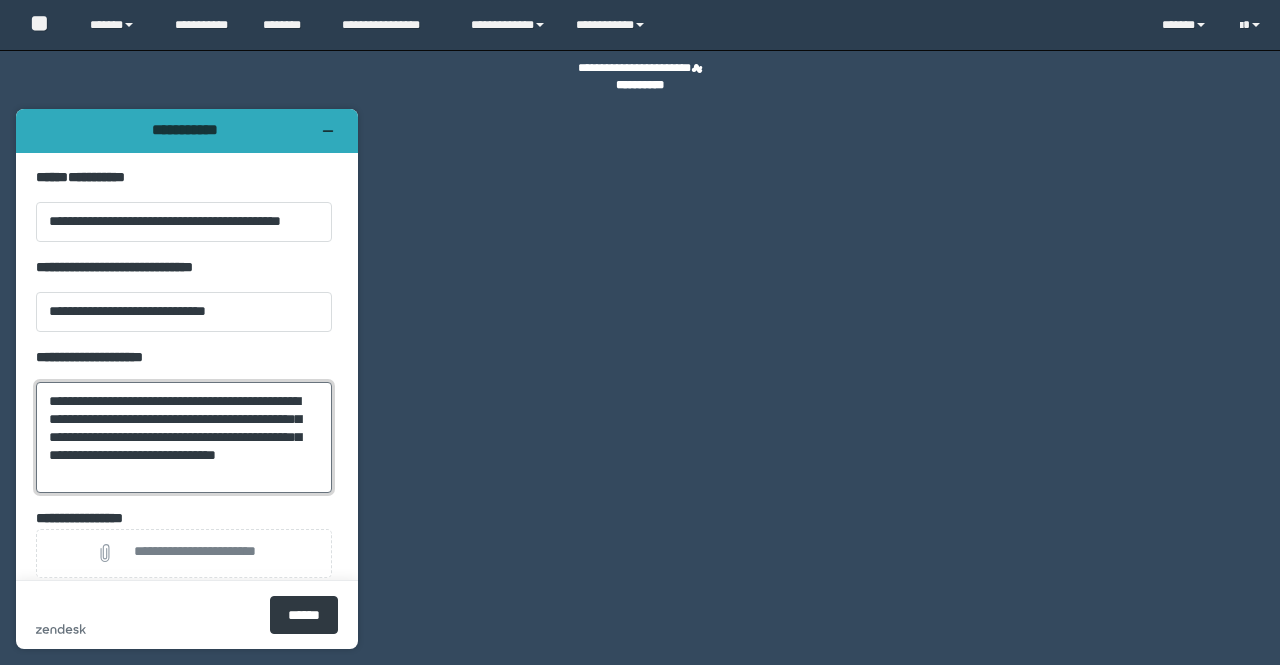 drag, startPoint x: 219, startPoint y: 456, endPoint x: 76, endPoint y: 466, distance: 143.34923 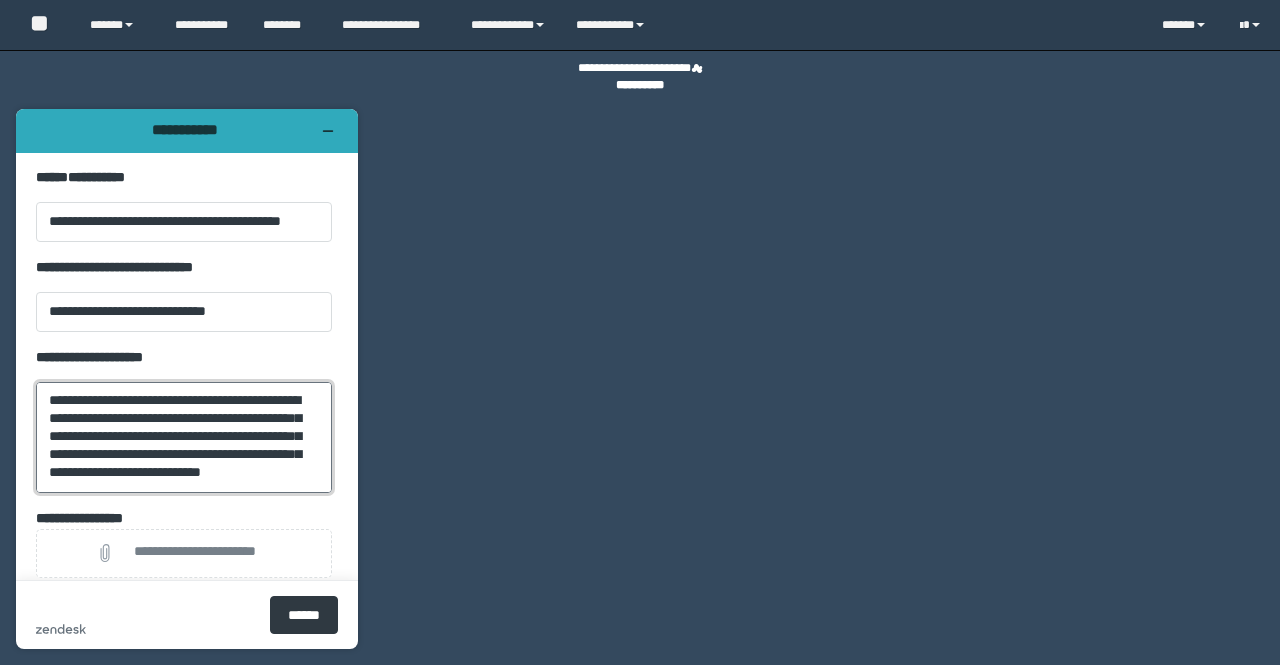 scroll, scrollTop: 0, scrollLeft: 0, axis: both 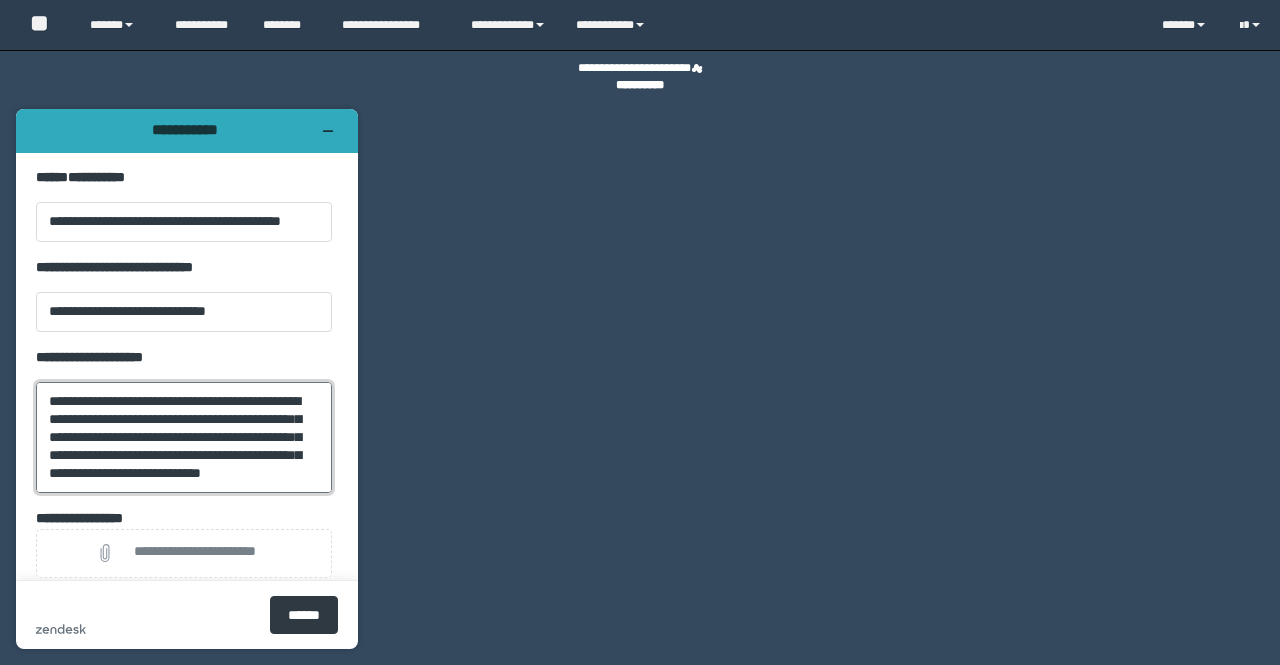 drag, startPoint x: 219, startPoint y: 455, endPoint x: 44, endPoint y: 441, distance: 175.55911 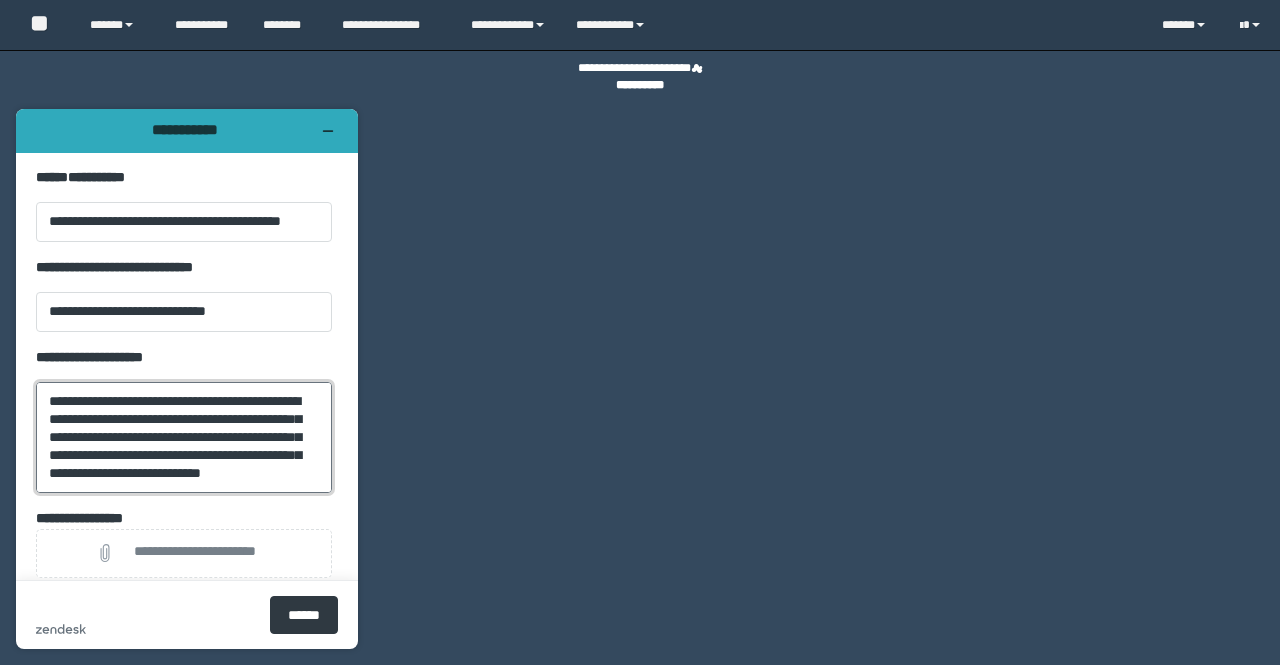 click on "**********" at bounding box center [184, 437] 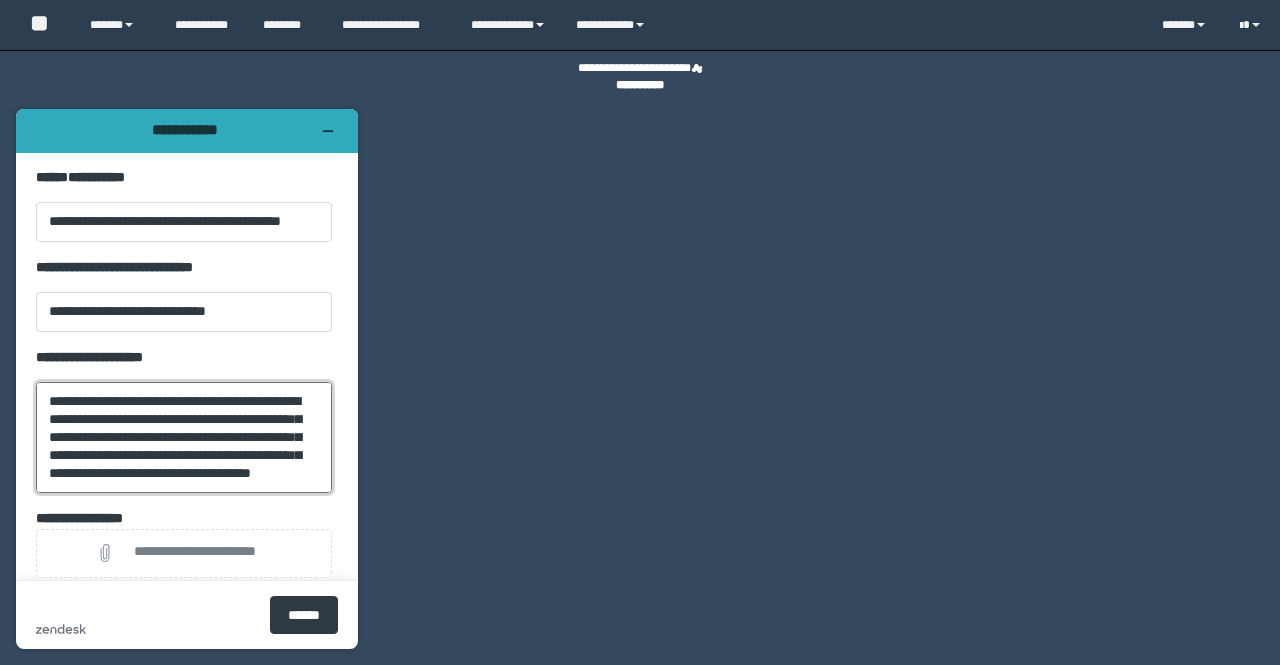 scroll, scrollTop: 36, scrollLeft: 0, axis: vertical 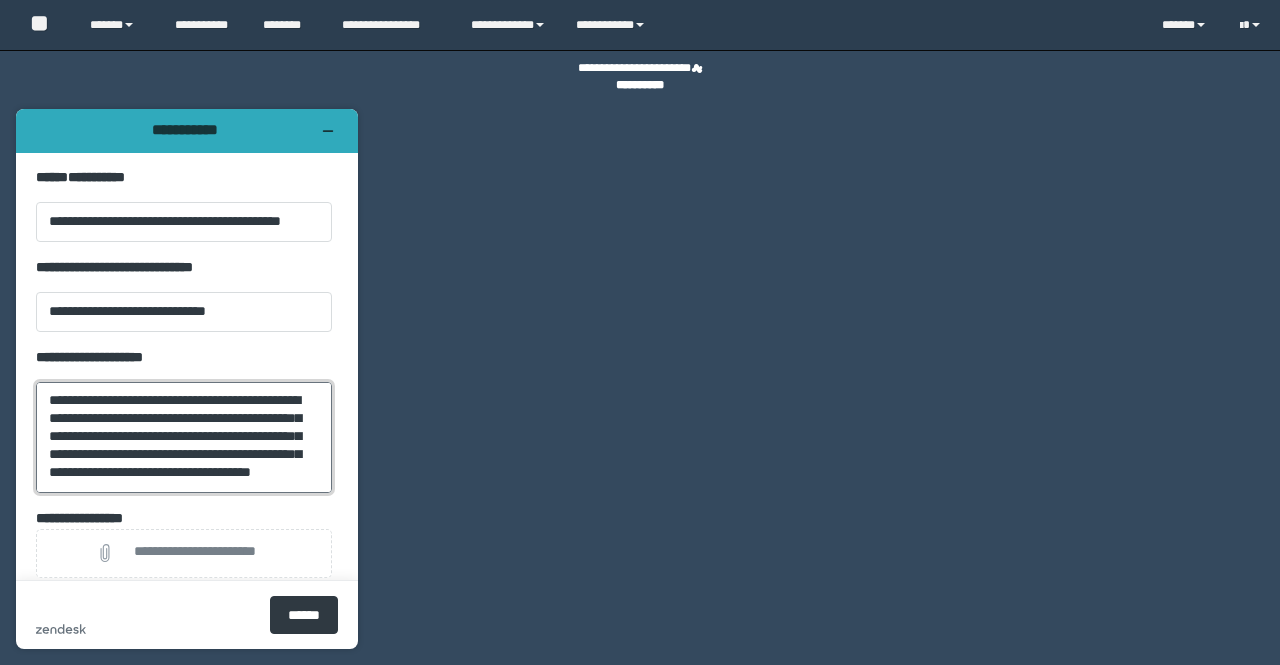 click on "**********" at bounding box center (184, 437) 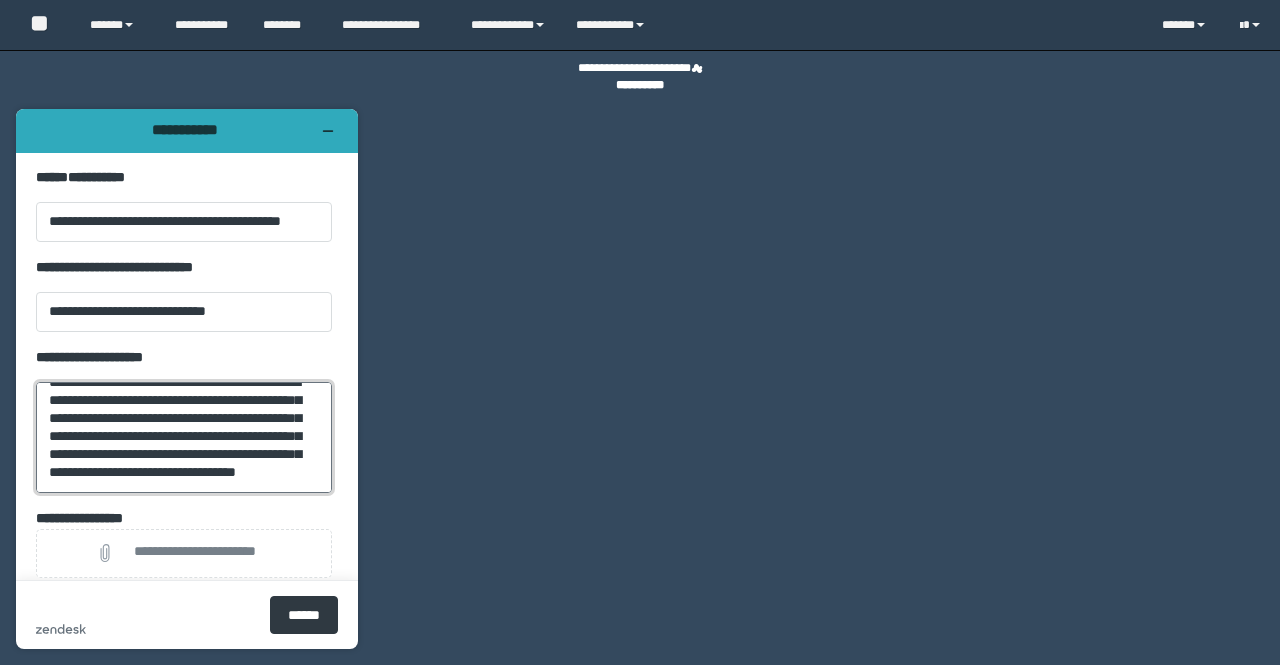 click on "**********" at bounding box center (184, 437) 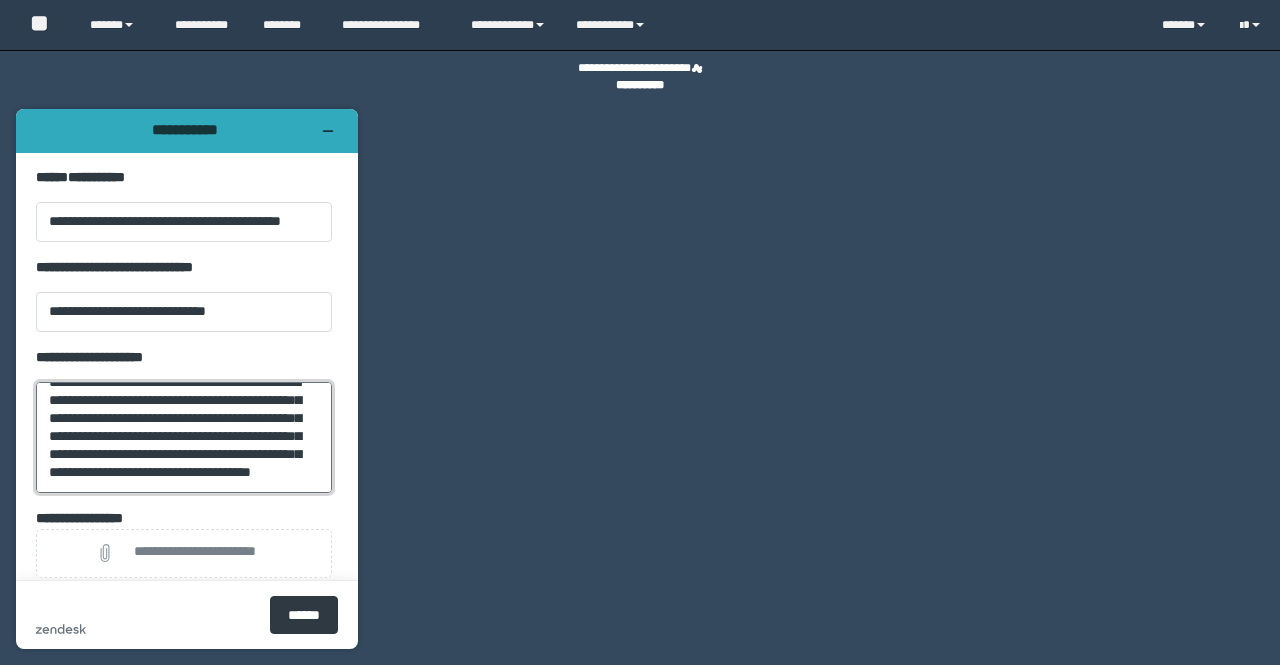 click on "**********" at bounding box center [184, 437] 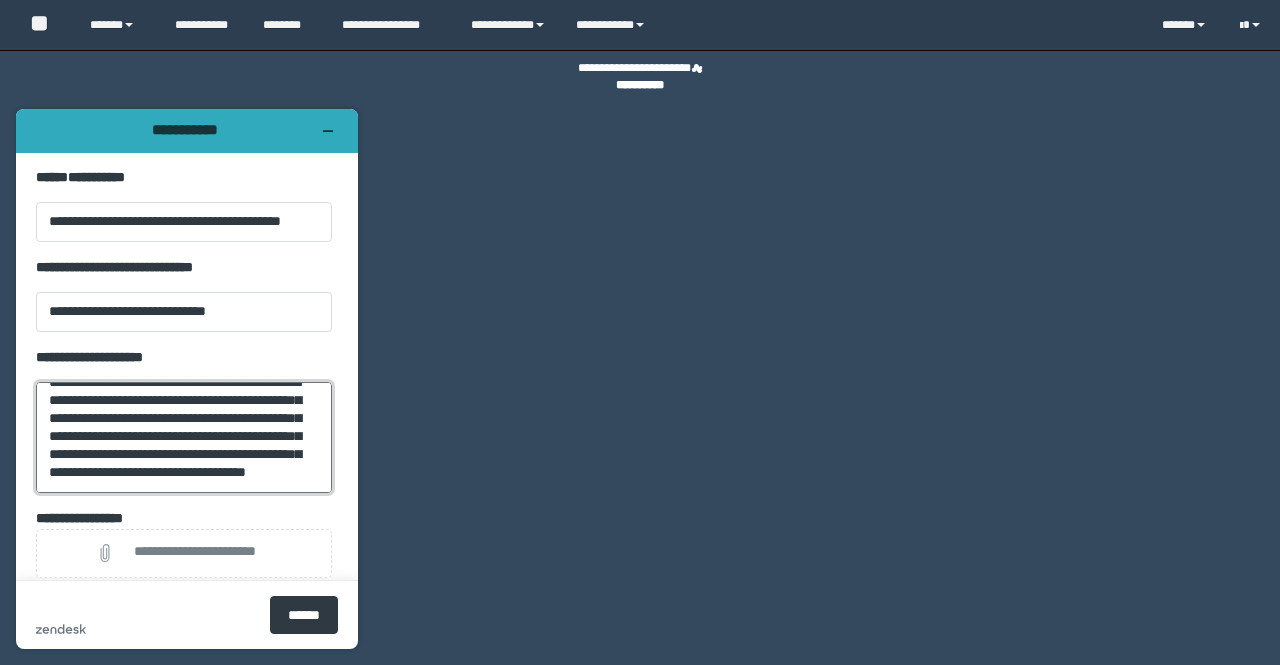 scroll, scrollTop: 54, scrollLeft: 0, axis: vertical 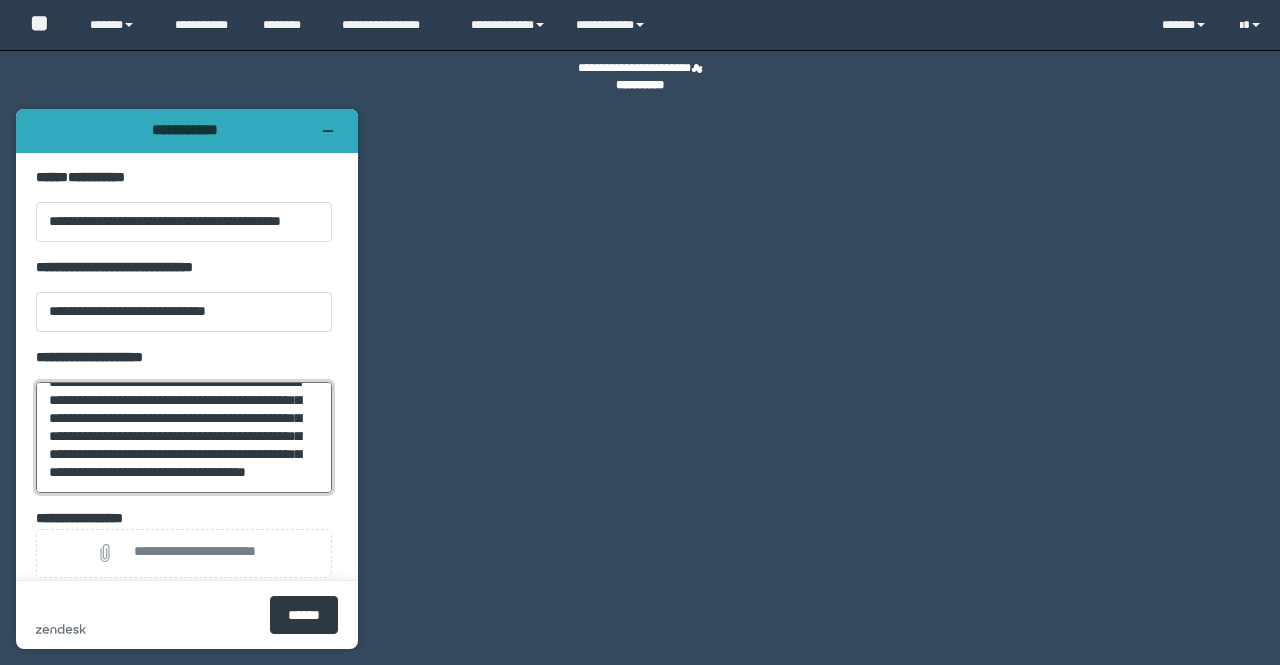 click on "**********" at bounding box center (184, 437) 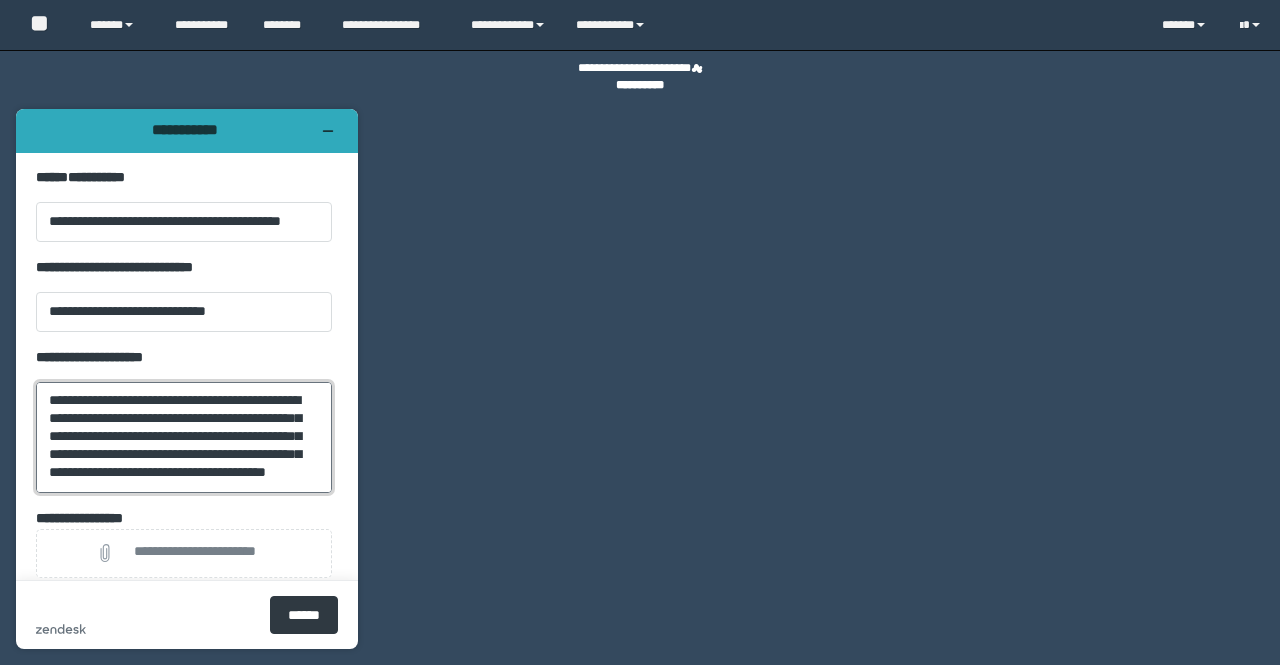 scroll, scrollTop: 0, scrollLeft: 0, axis: both 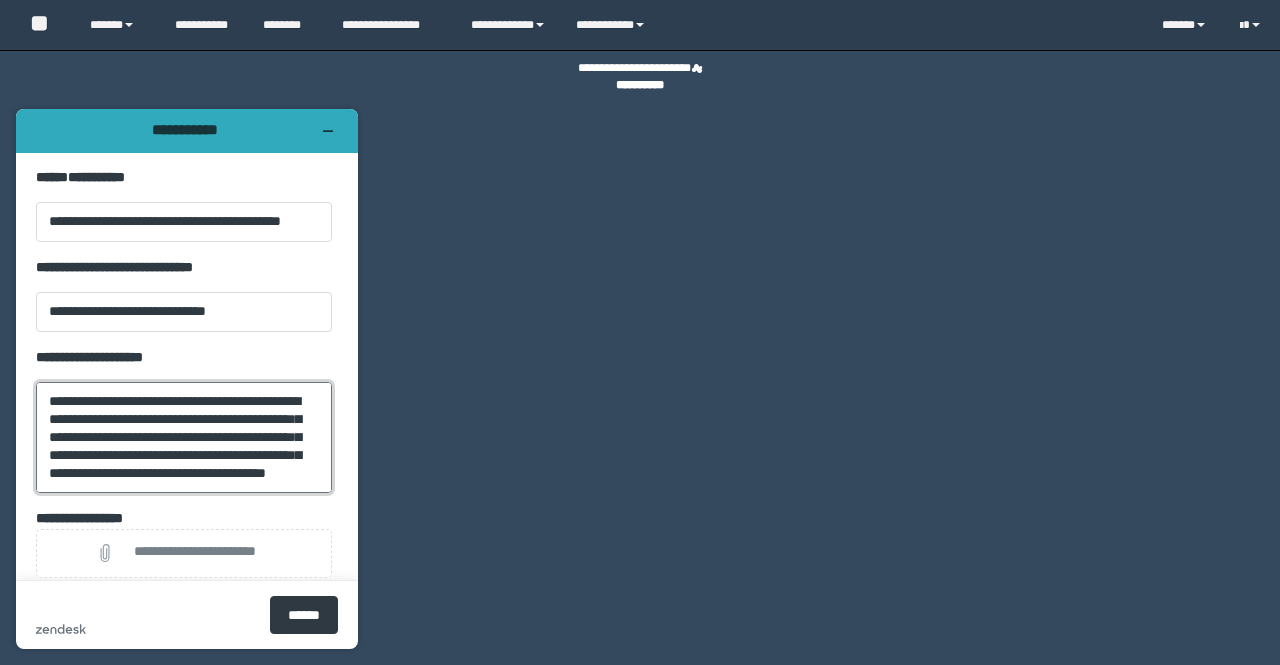click on "**********" at bounding box center [184, 437] 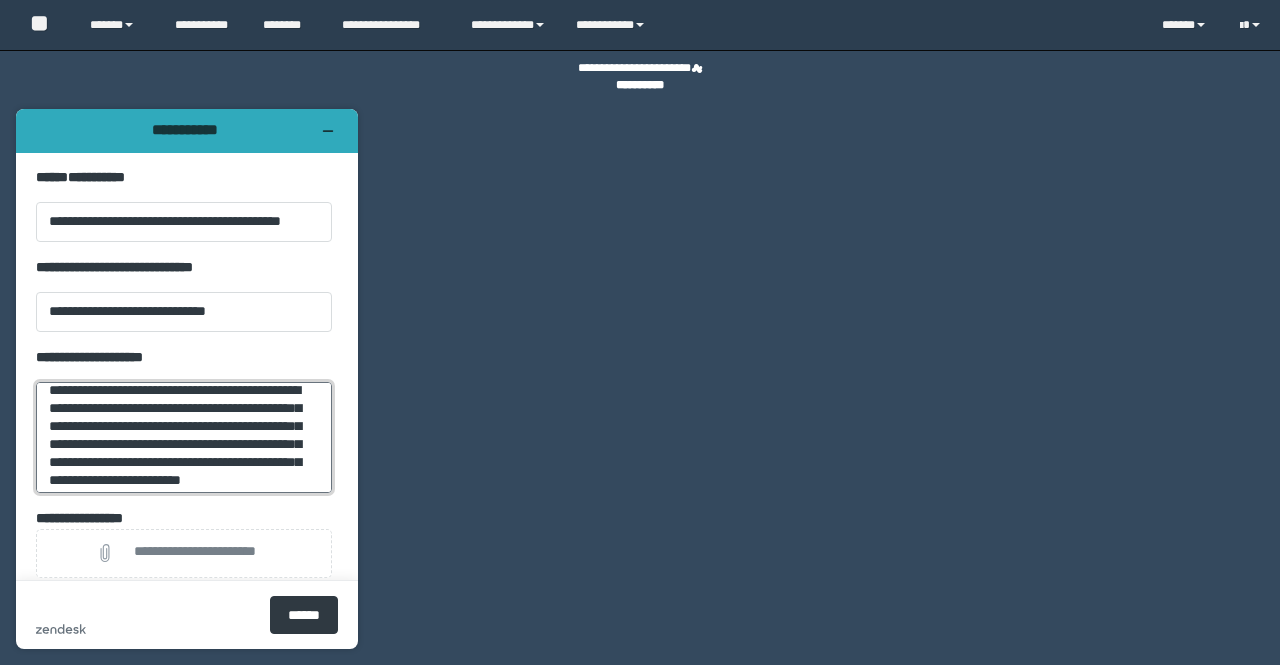 scroll, scrollTop: 16, scrollLeft: 0, axis: vertical 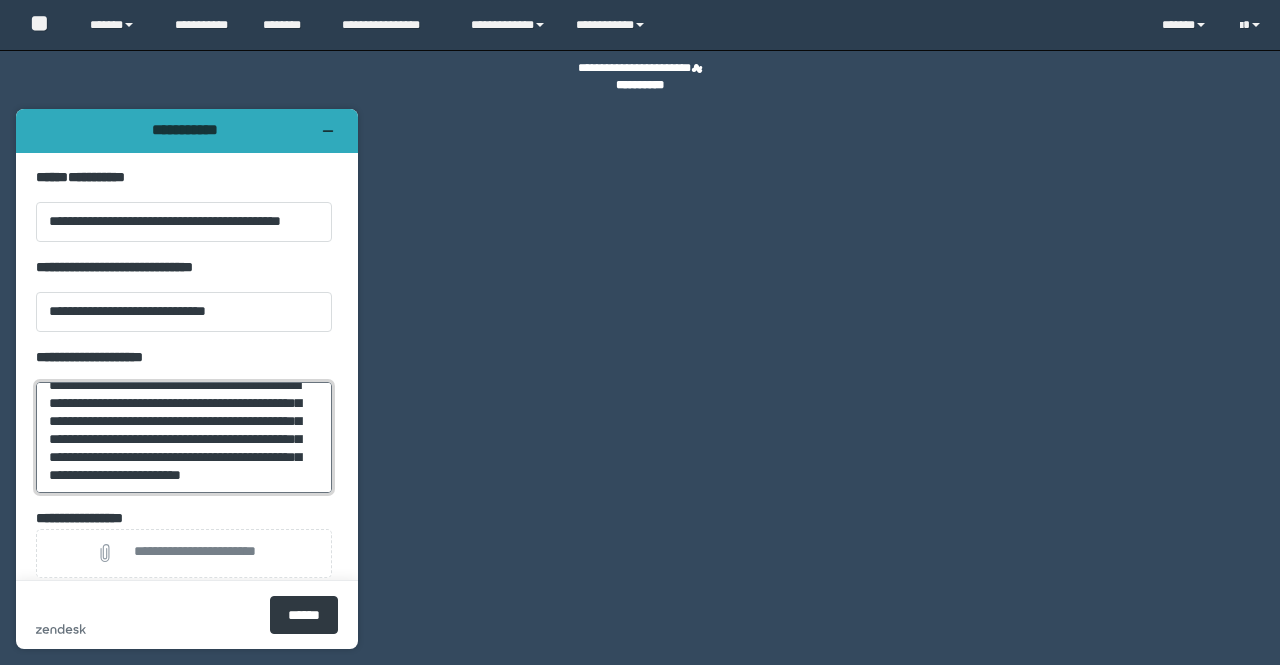 click on "**********" at bounding box center (184, 437) 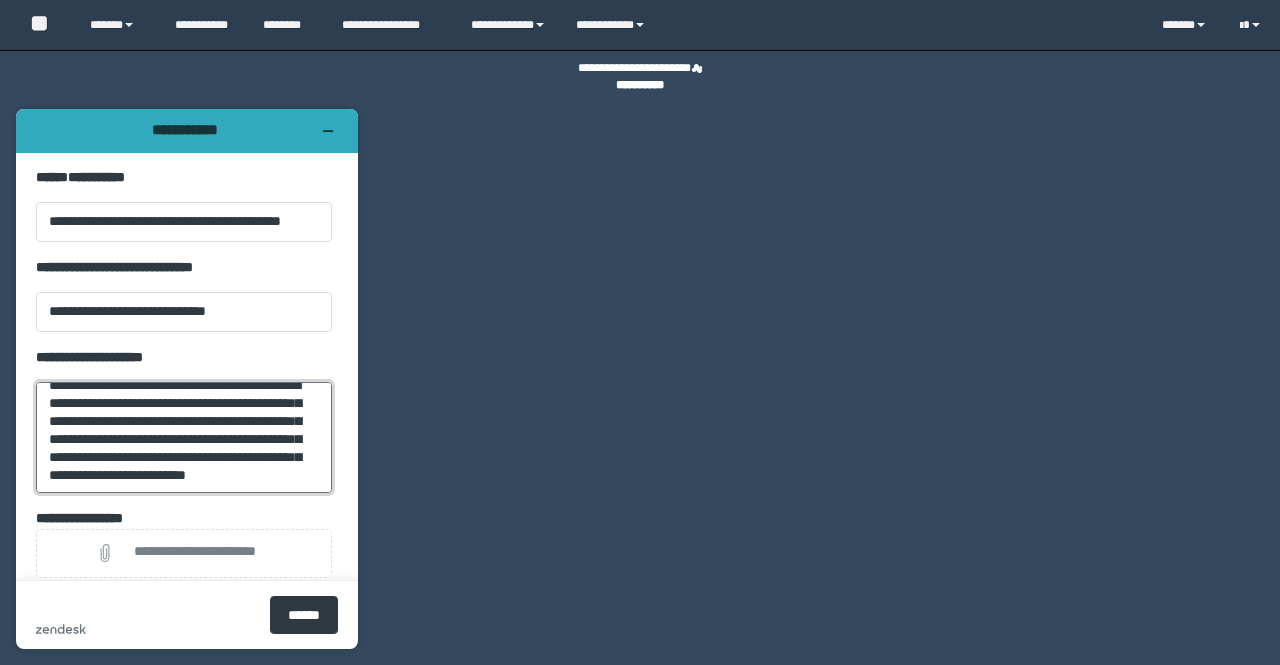 scroll, scrollTop: 53, scrollLeft: 0, axis: vertical 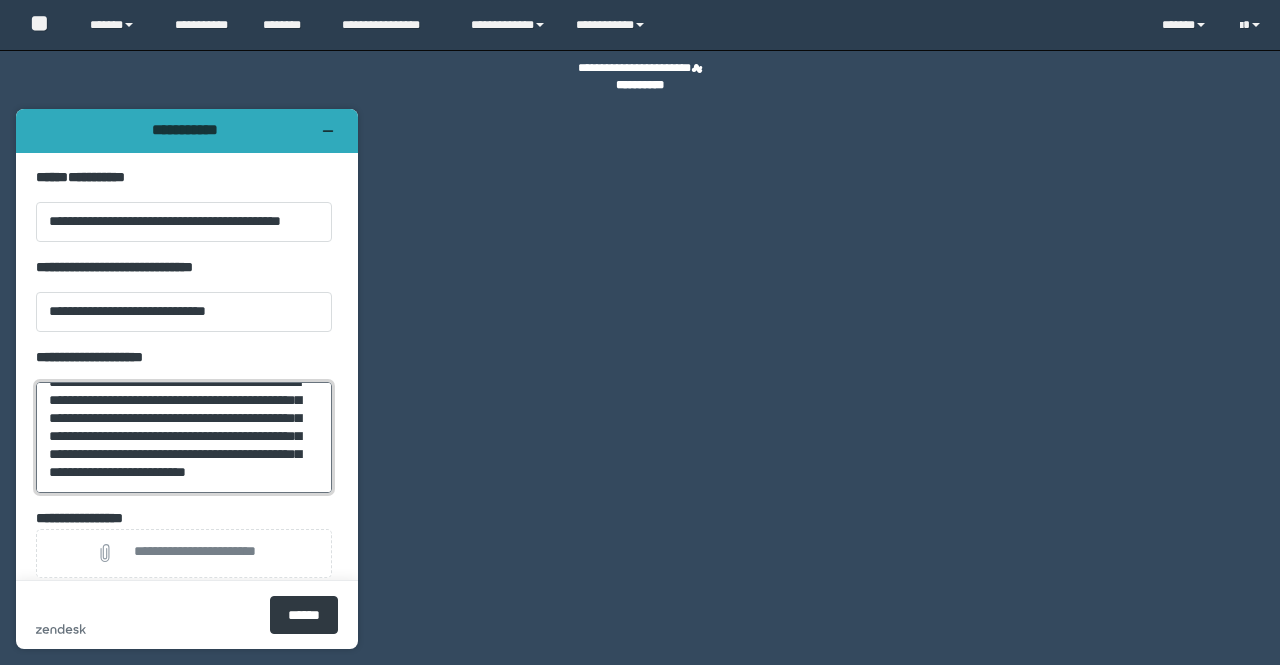 click on "**********" at bounding box center (184, 437) 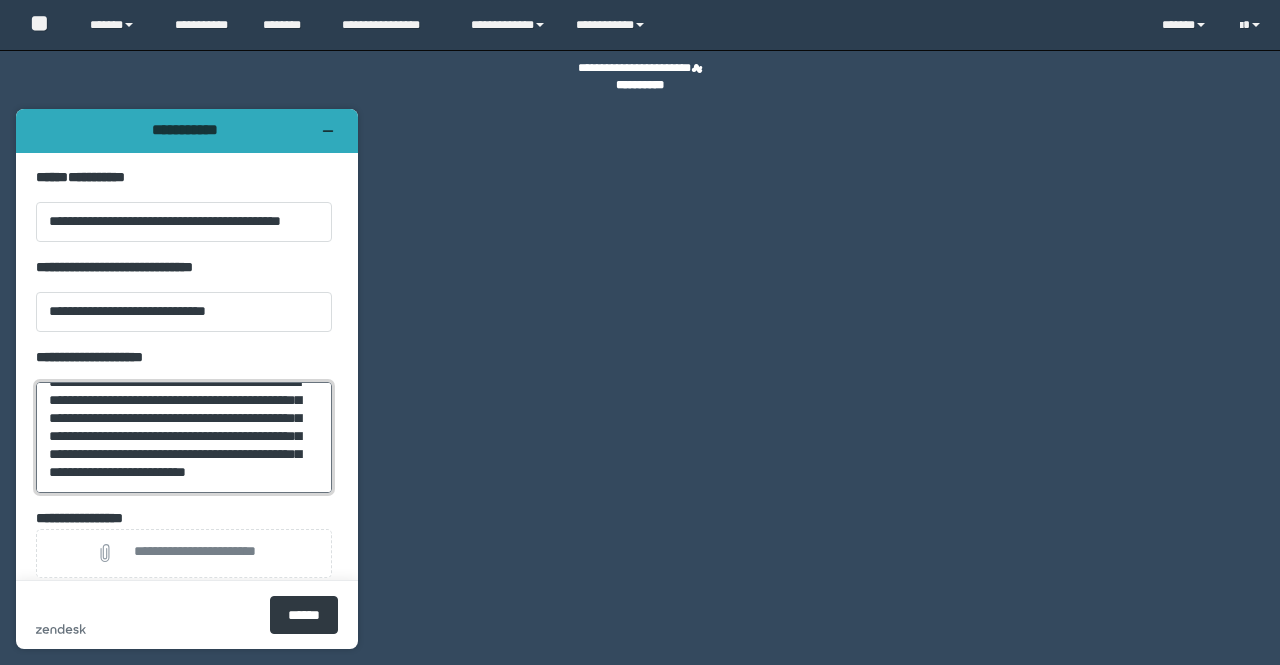 scroll, scrollTop: 54, scrollLeft: 0, axis: vertical 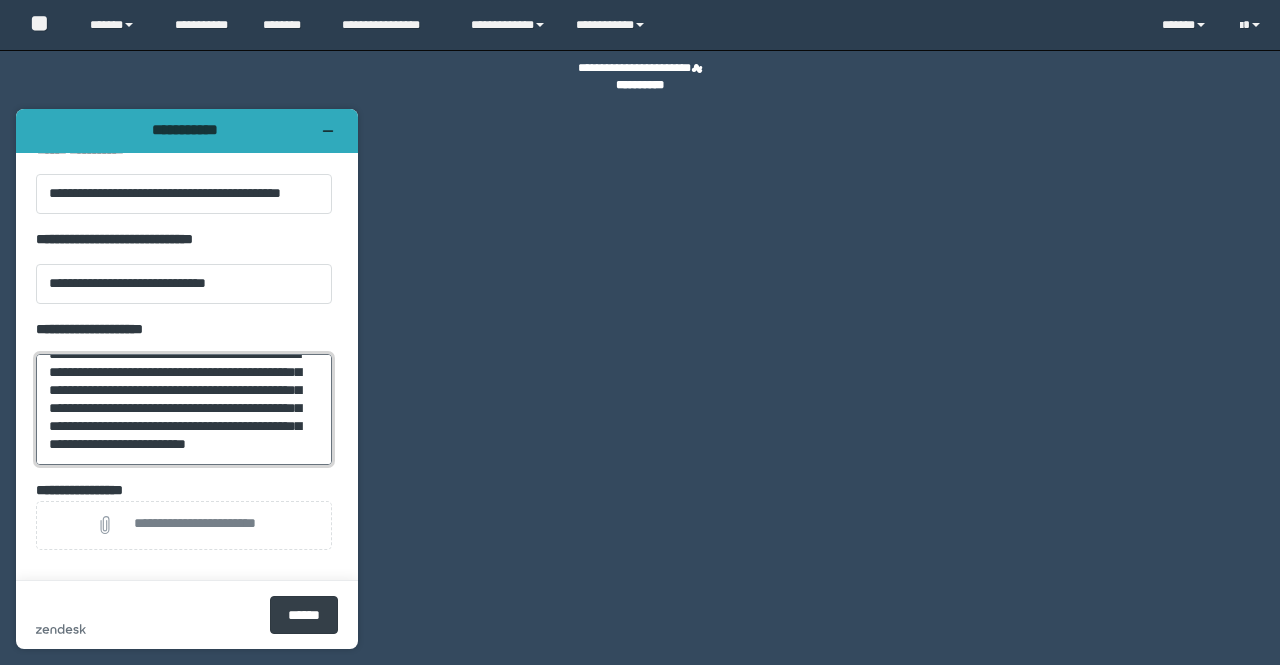 type on "**********" 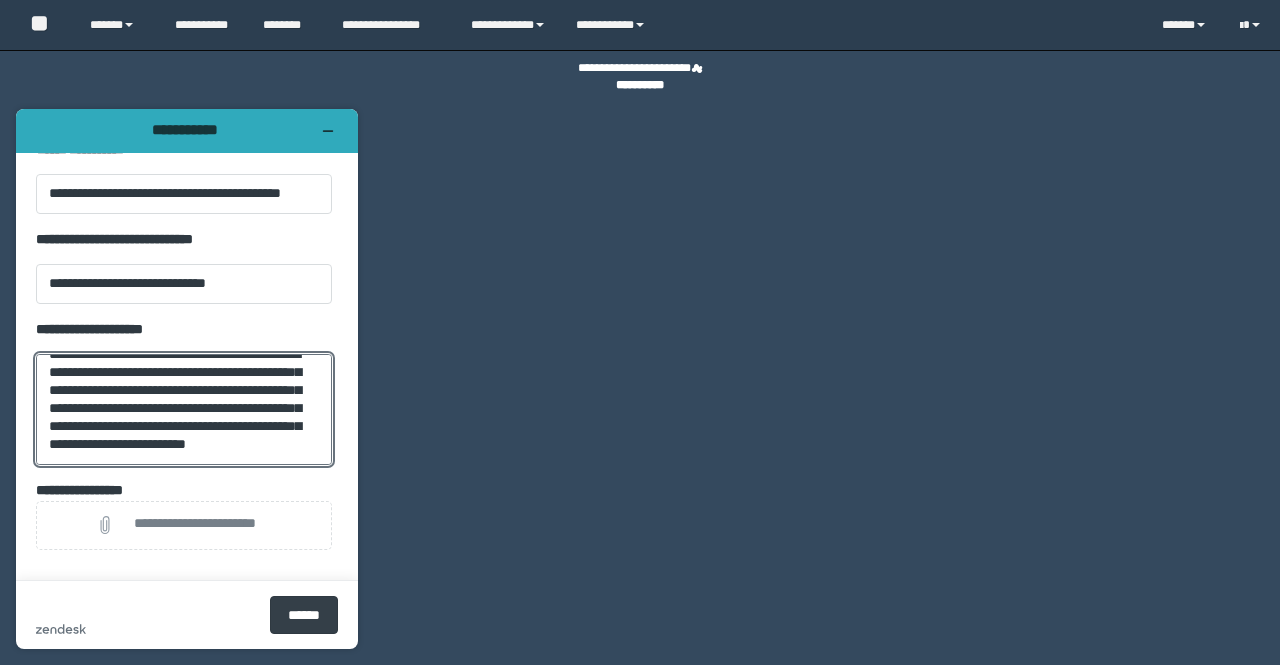 click on "******" at bounding box center [304, 615] 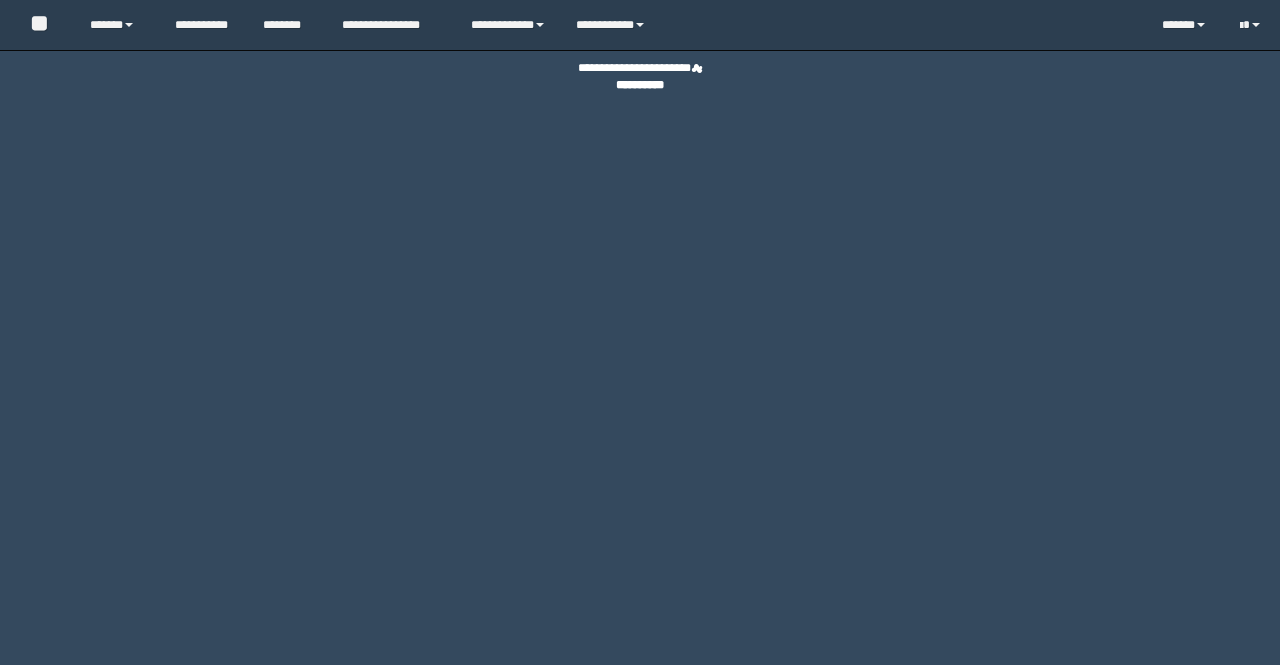 scroll, scrollTop: 0, scrollLeft: 0, axis: both 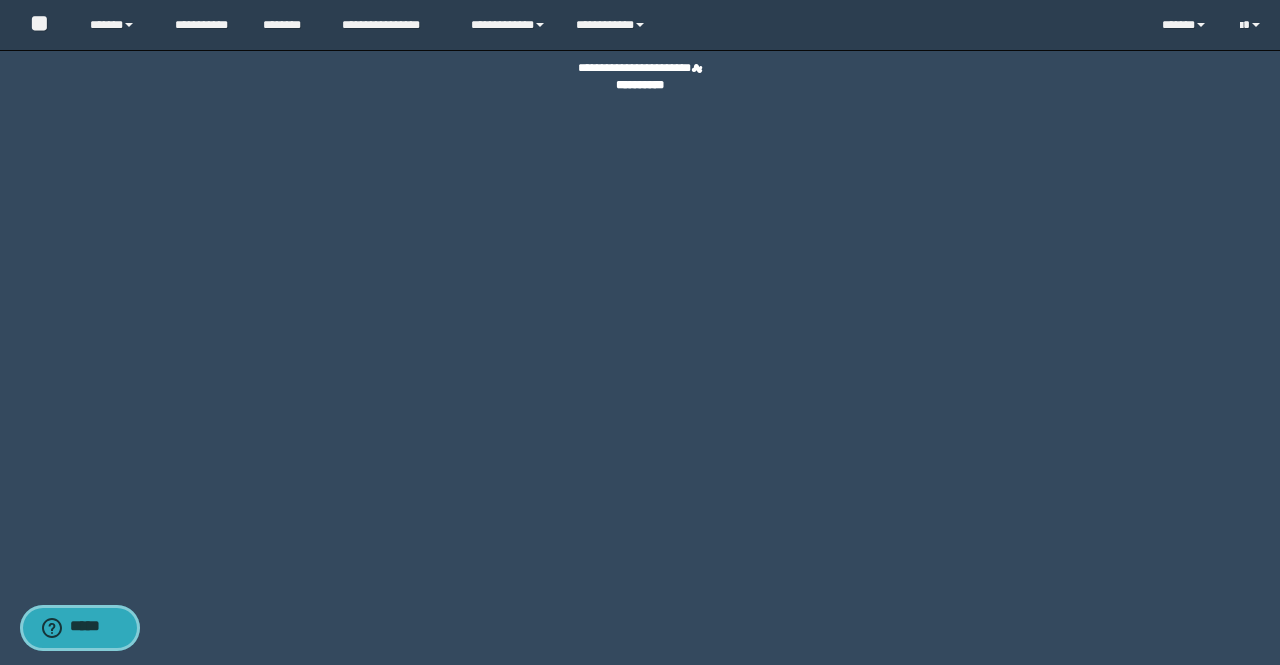 click on "*****" at bounding box center [80, 628] 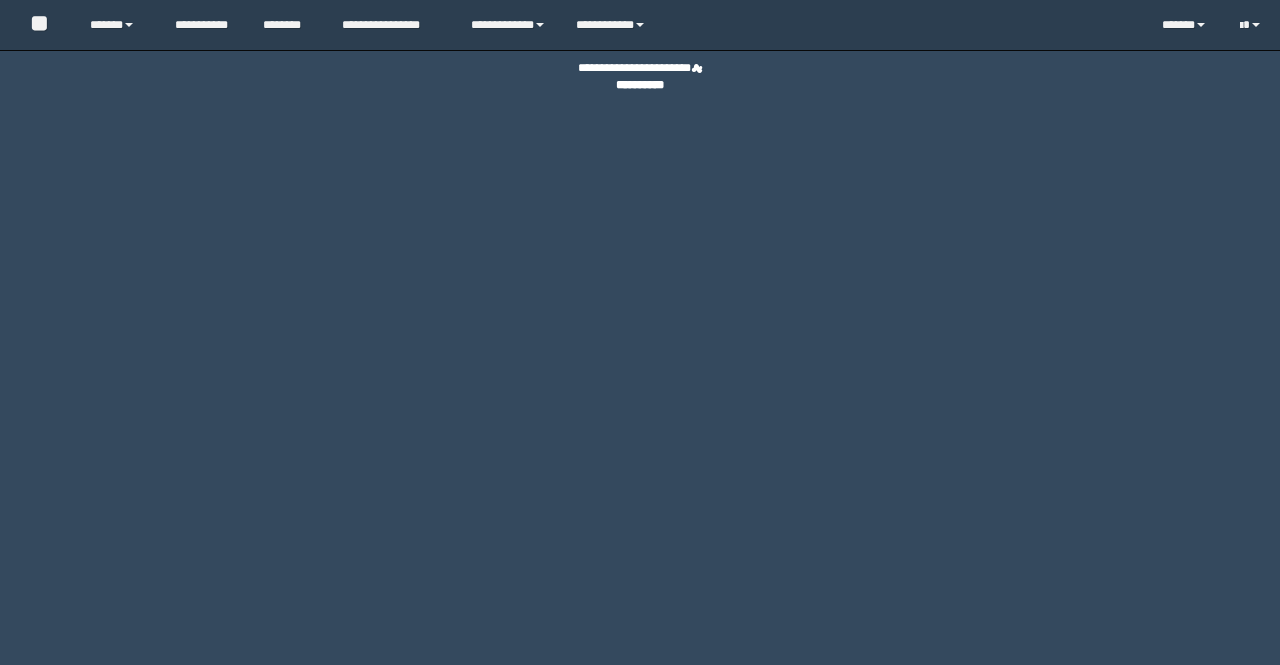 scroll, scrollTop: 0, scrollLeft: 0, axis: both 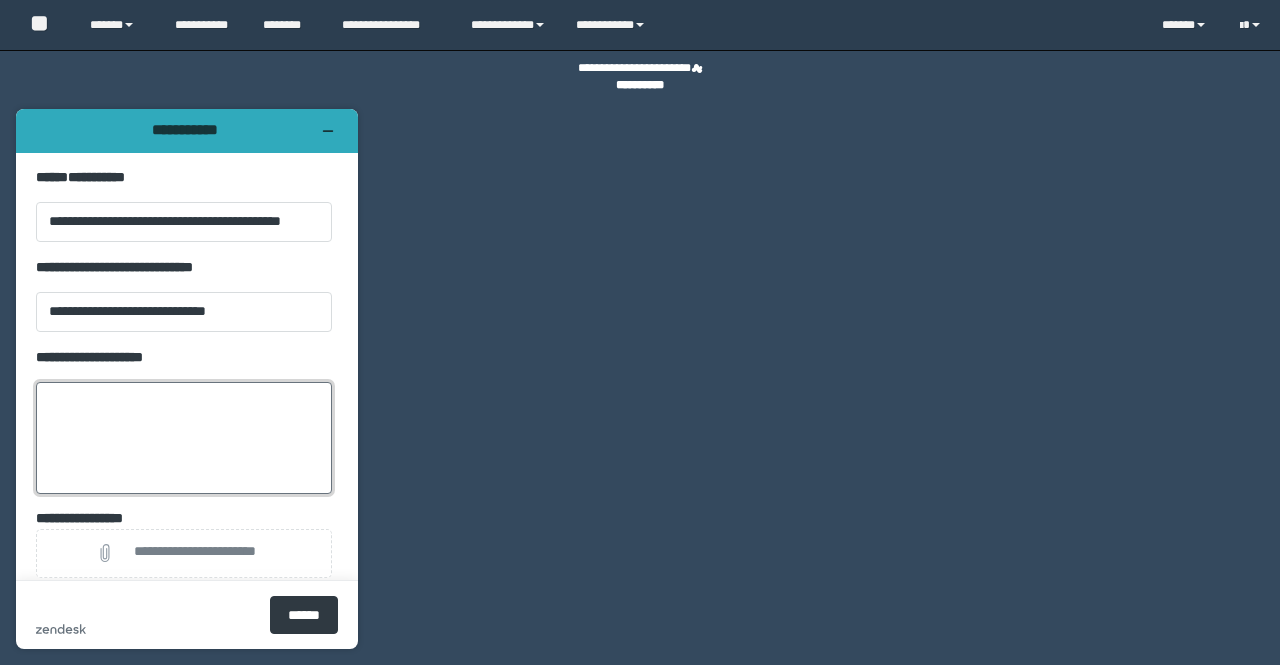 click on "**********" at bounding box center (184, 438) 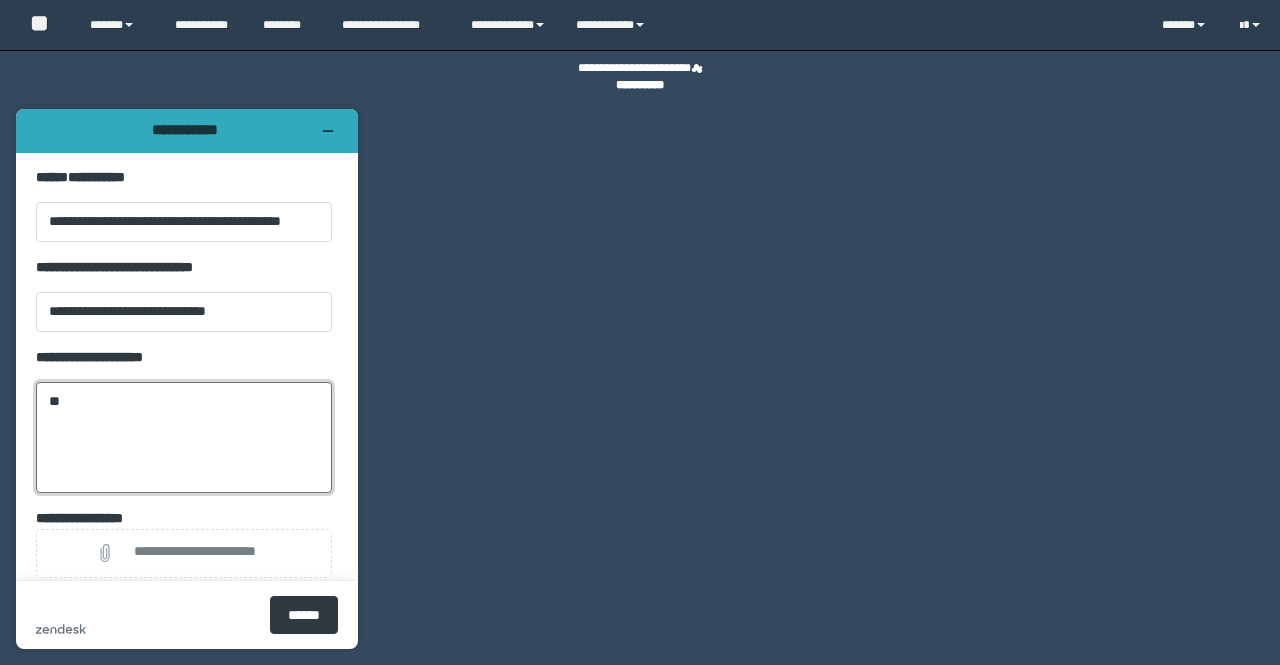 type on "*" 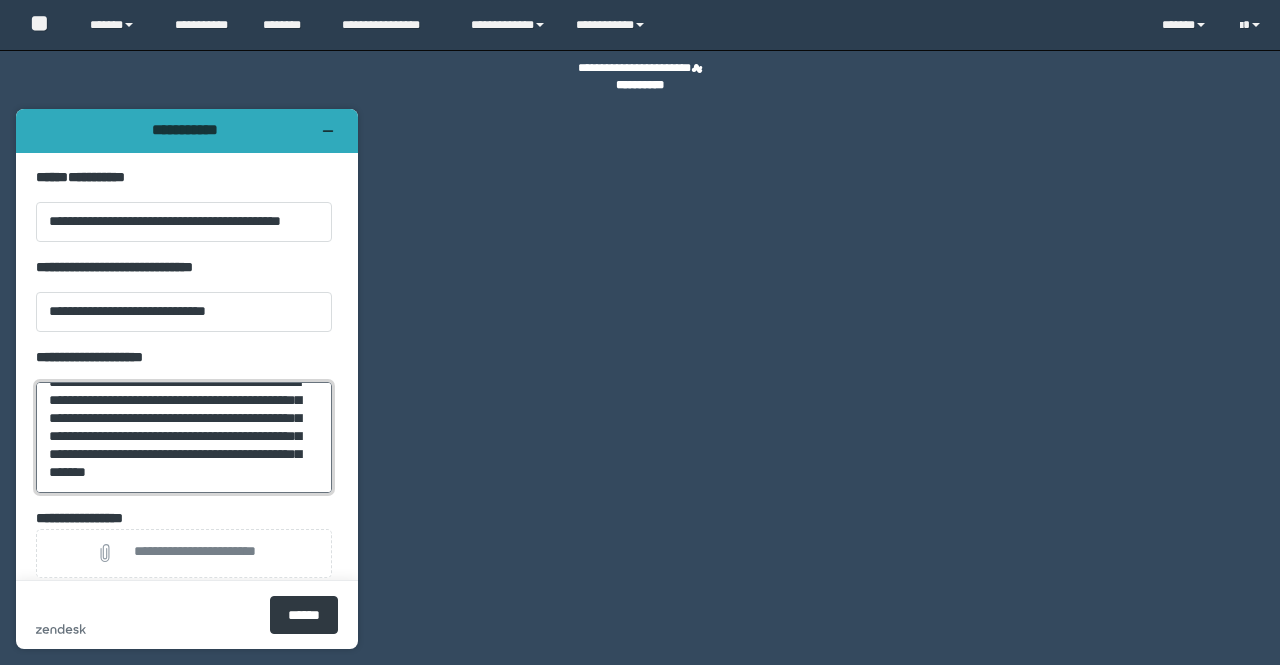 scroll, scrollTop: 62, scrollLeft: 0, axis: vertical 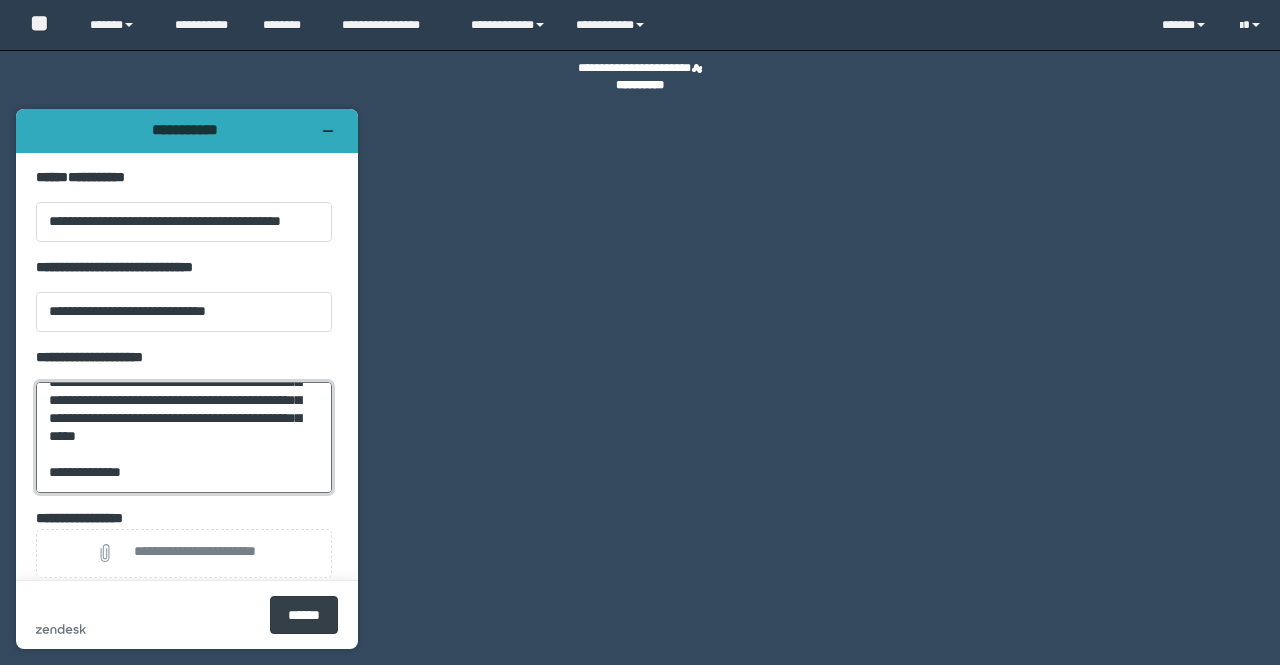 type on "**********" 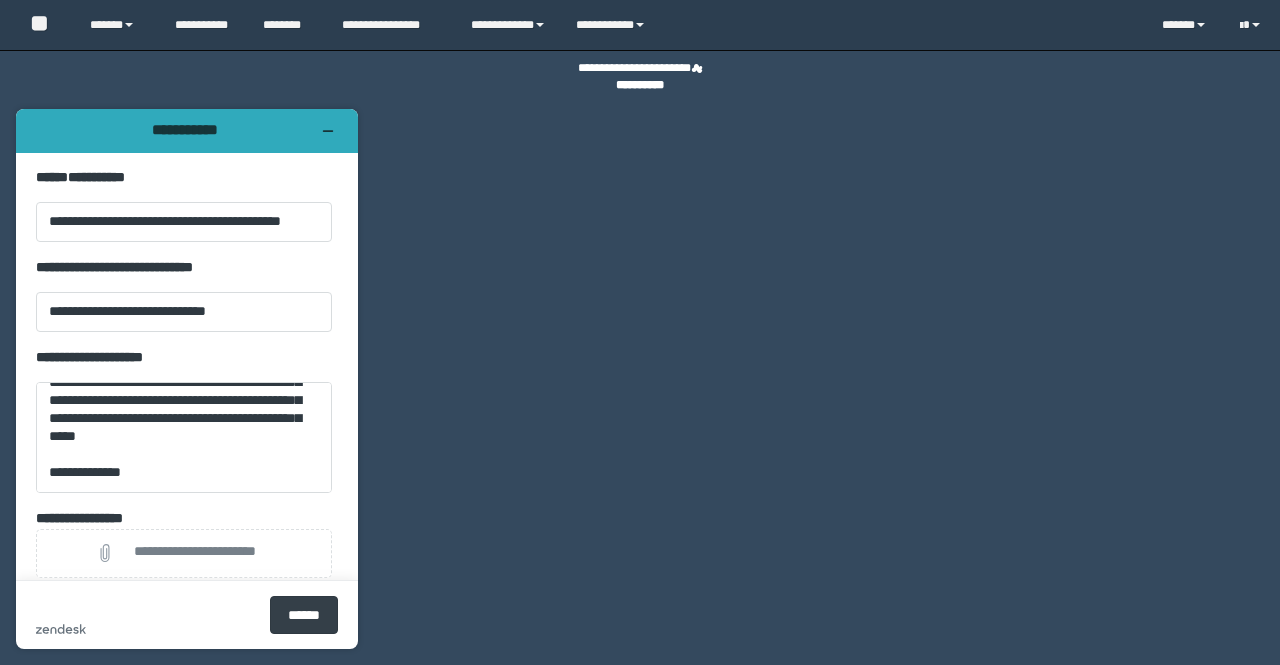 click on "******" at bounding box center (304, 615) 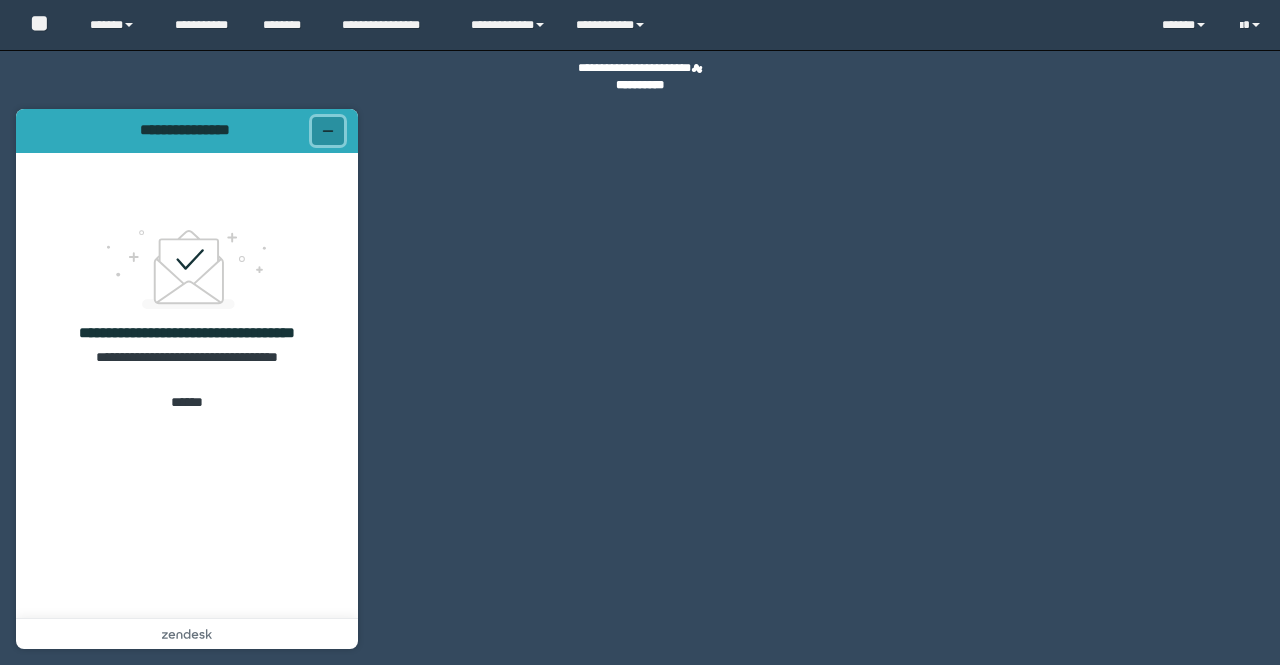 click 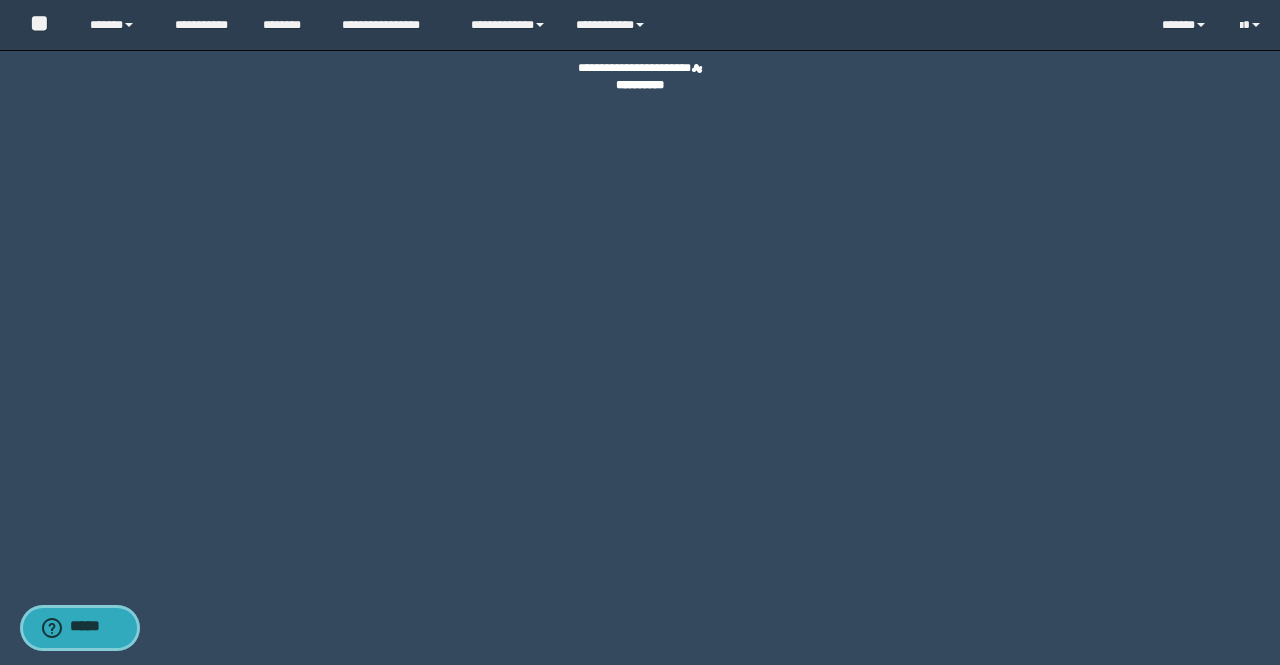 click on "*****" at bounding box center (94, 628) 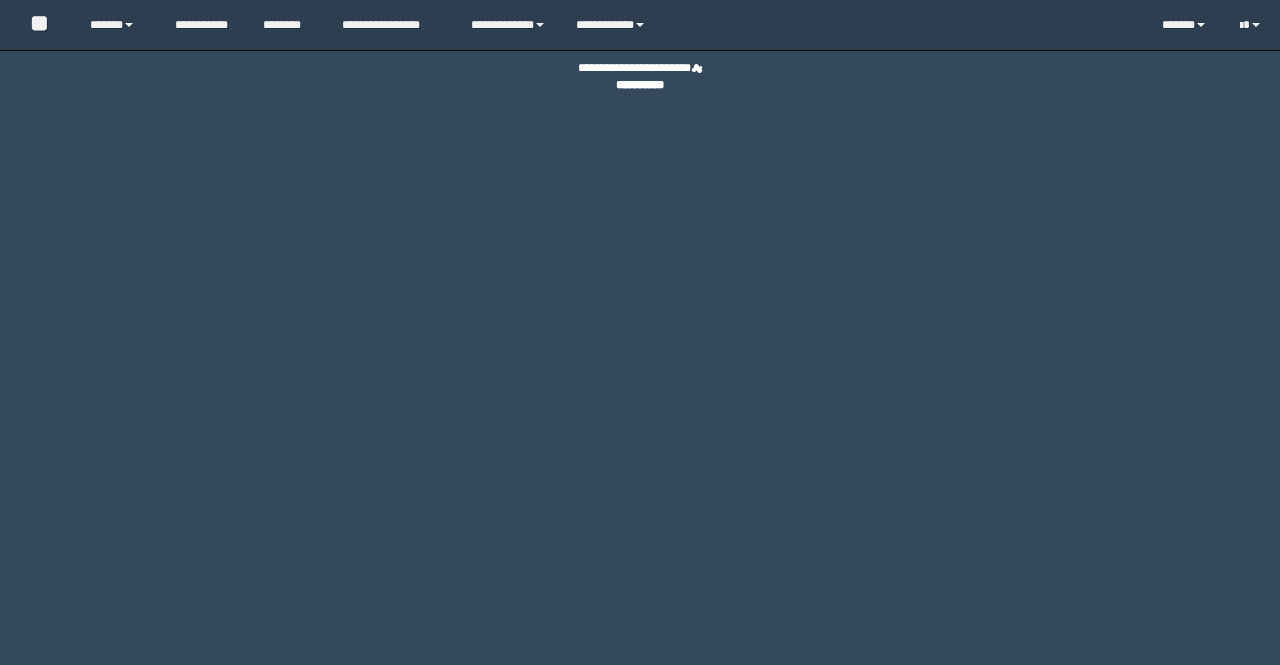 scroll, scrollTop: 0, scrollLeft: 0, axis: both 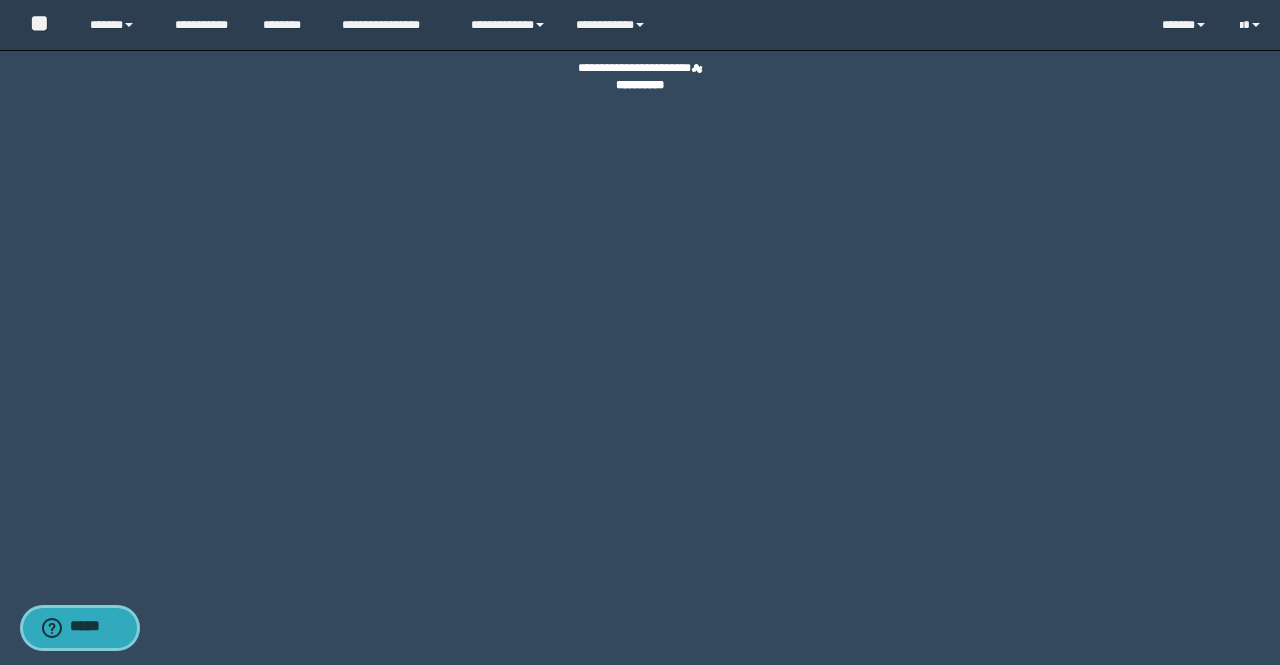 click on "*****" at bounding box center (80, 628) 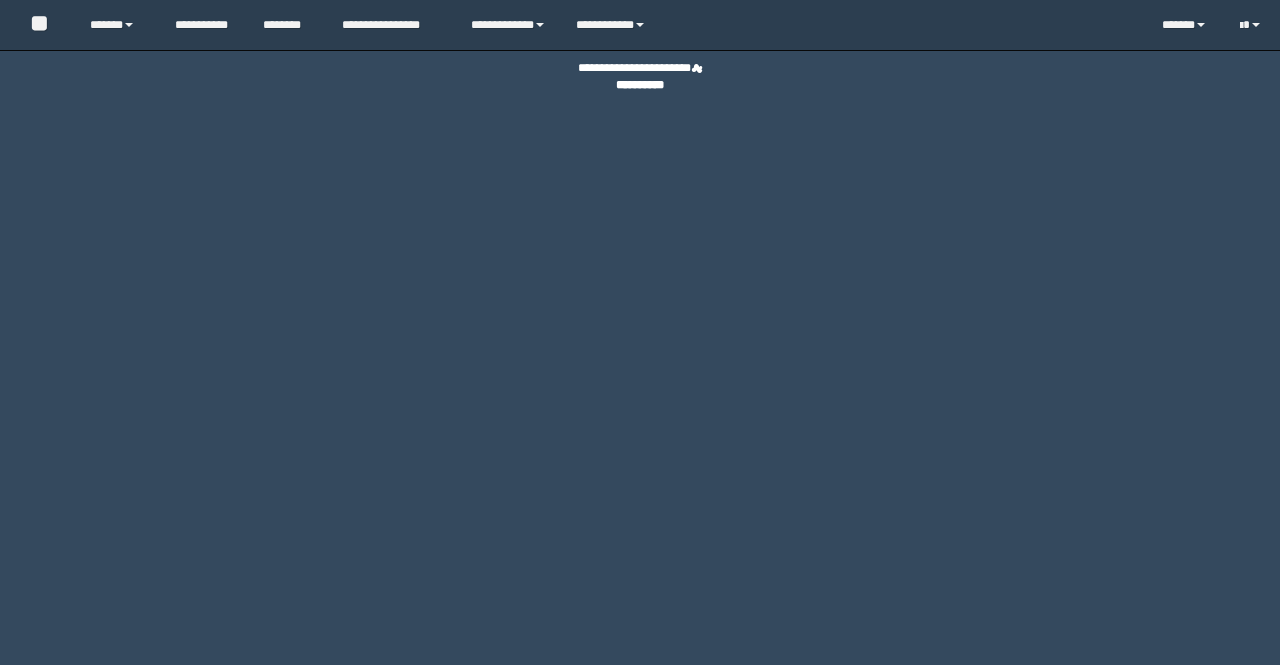 scroll, scrollTop: 0, scrollLeft: 0, axis: both 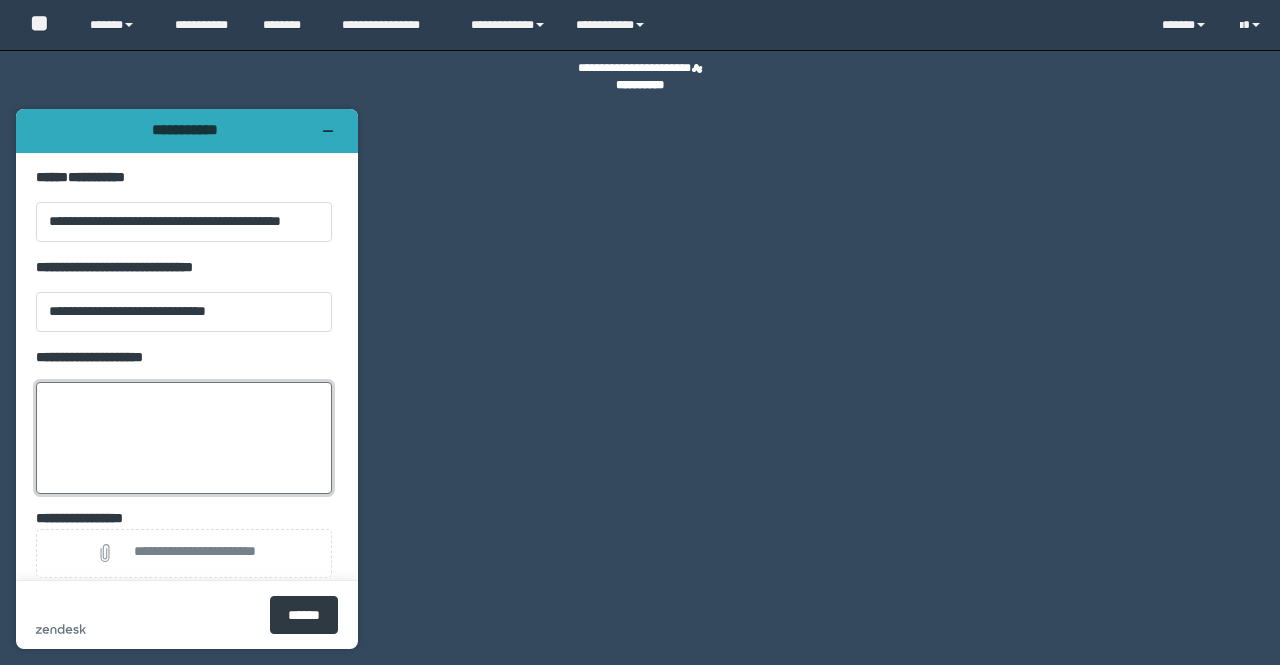 click on "**********" at bounding box center (184, 438) 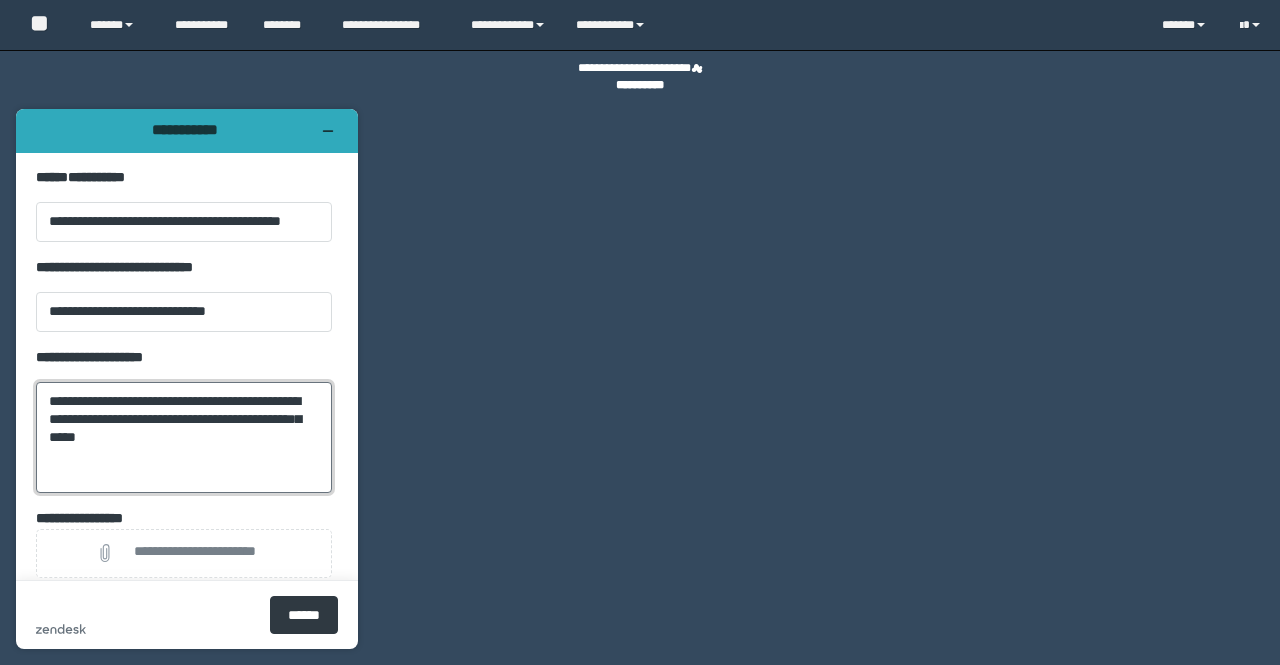 type on "**********" 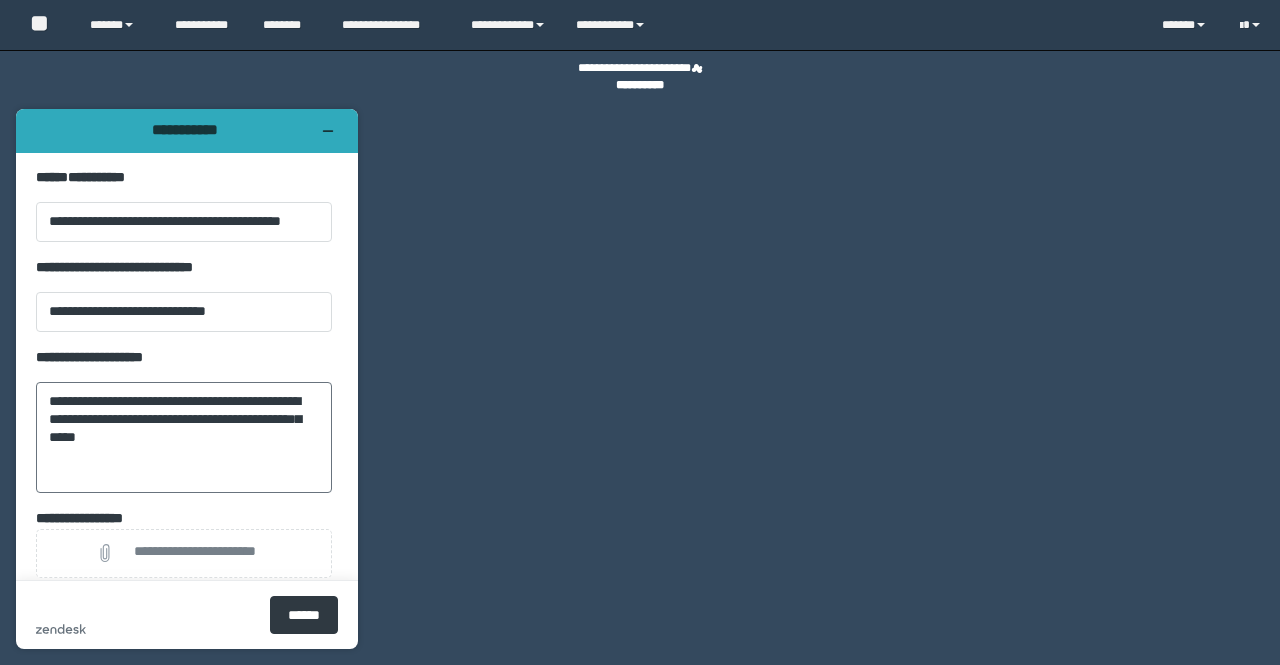 type 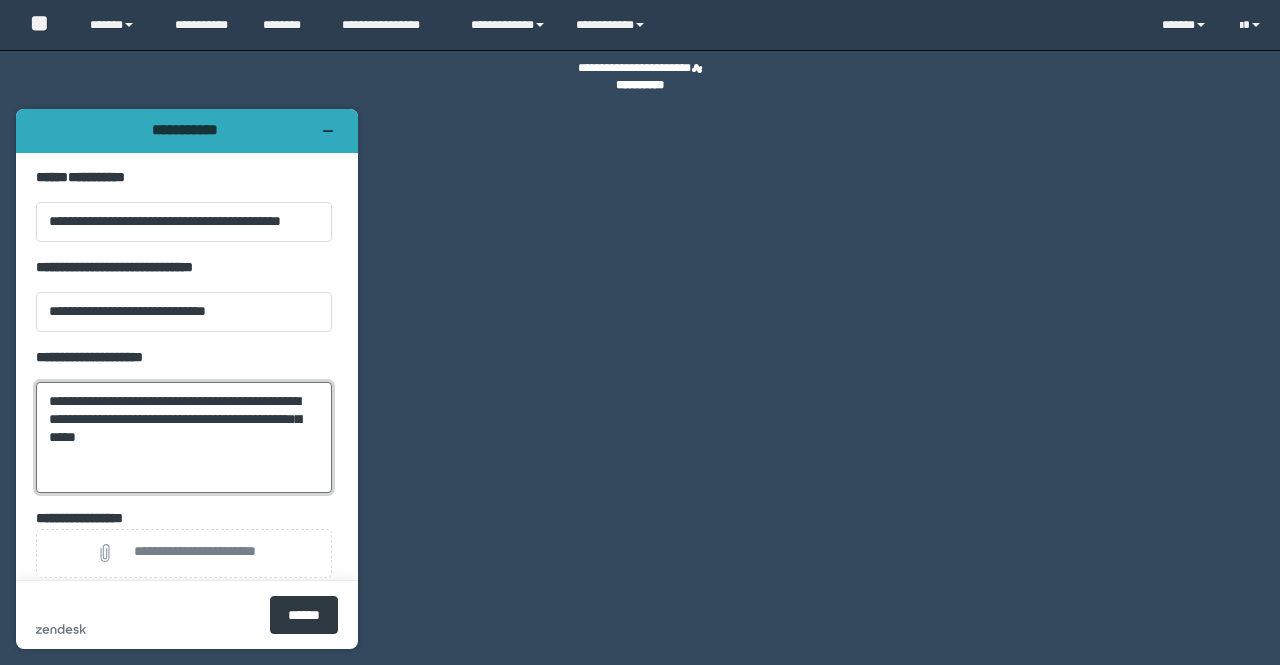 click on "**********" at bounding box center (184, 437) 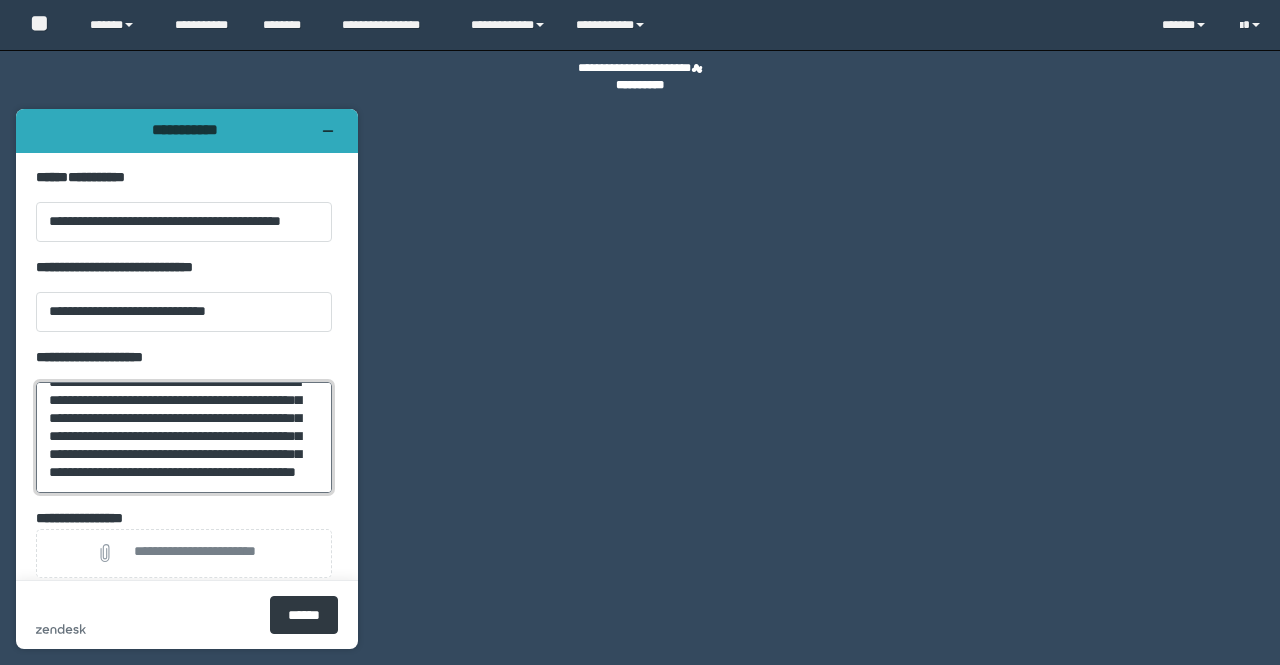 scroll, scrollTop: 62, scrollLeft: 0, axis: vertical 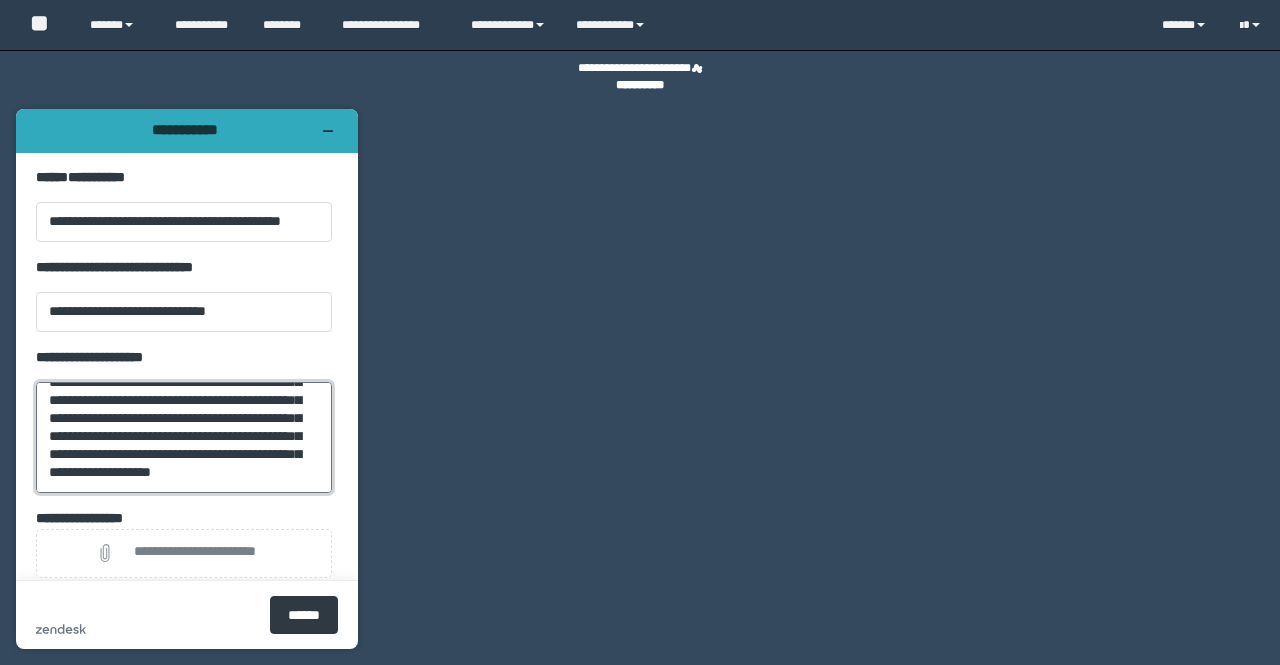 click on "**********" at bounding box center (184, 437) 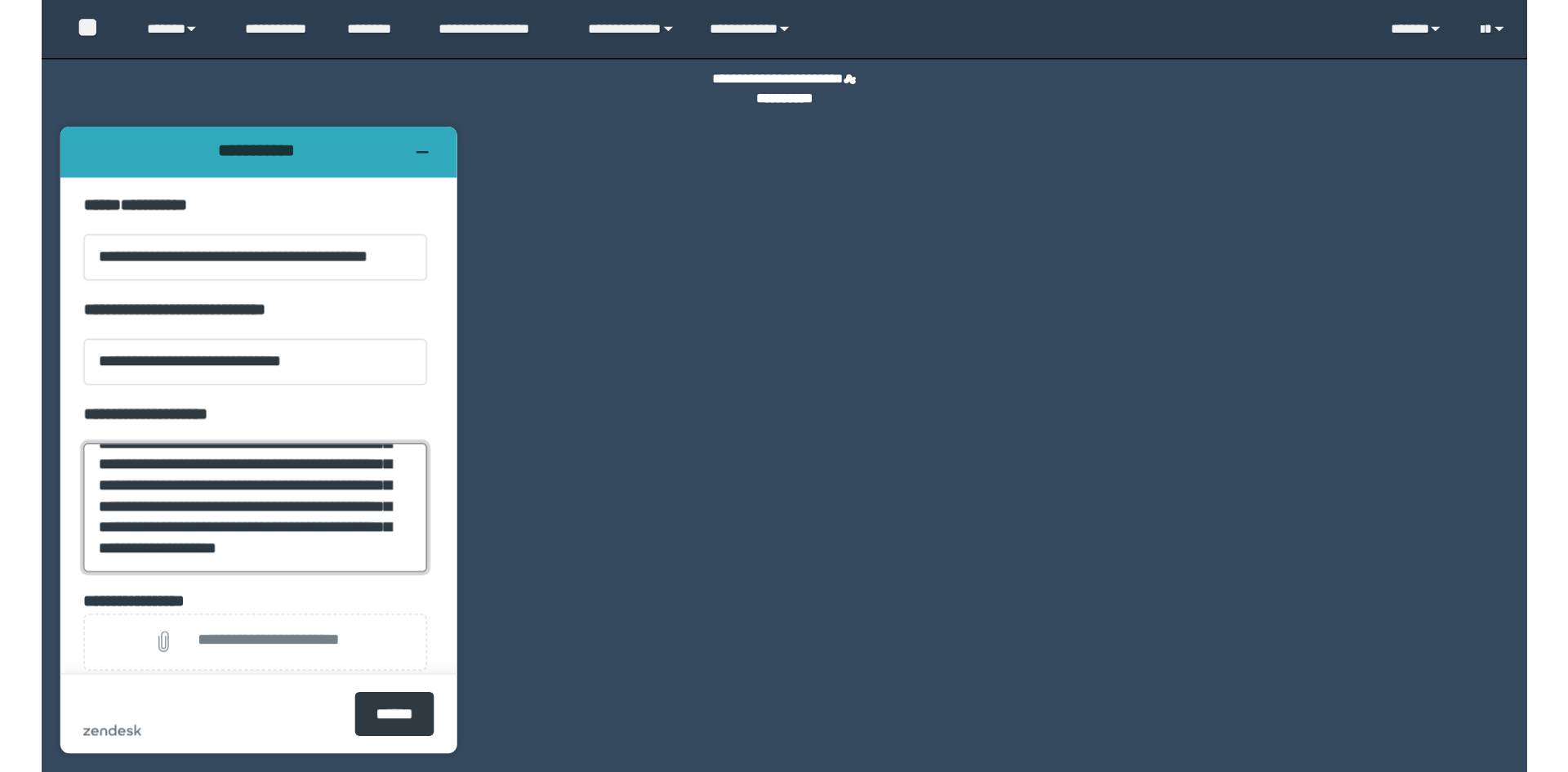 scroll, scrollTop: 59, scrollLeft: 0, axis: vertical 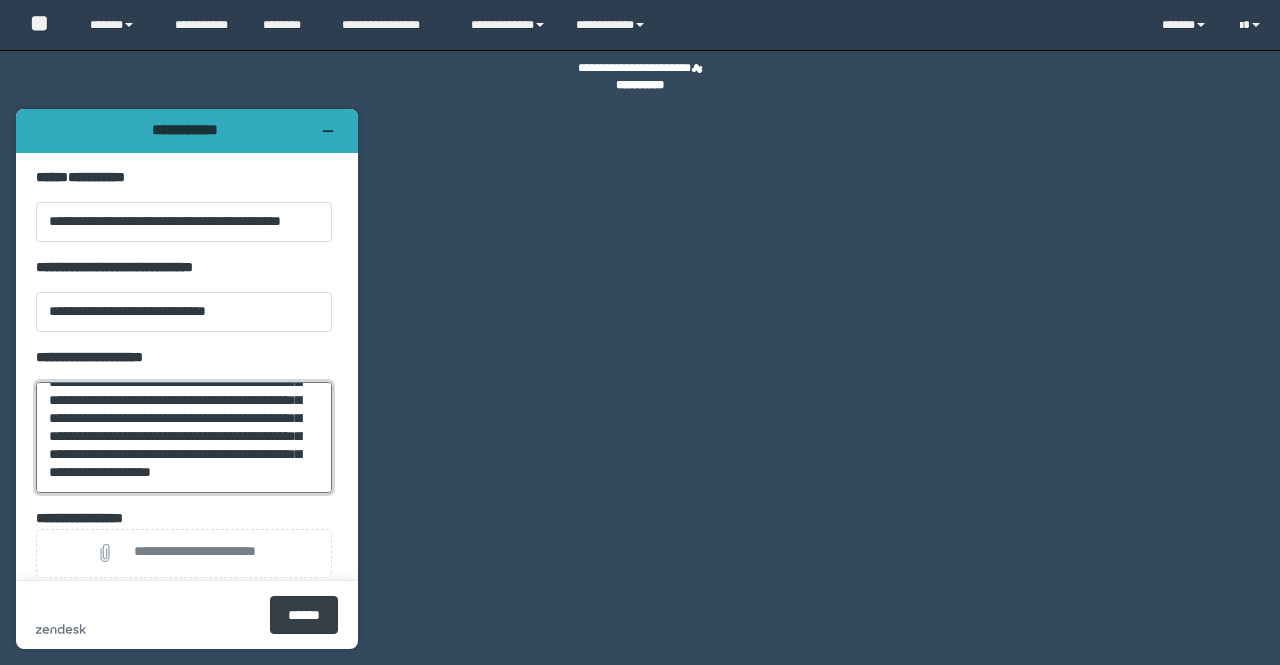 type on "**********" 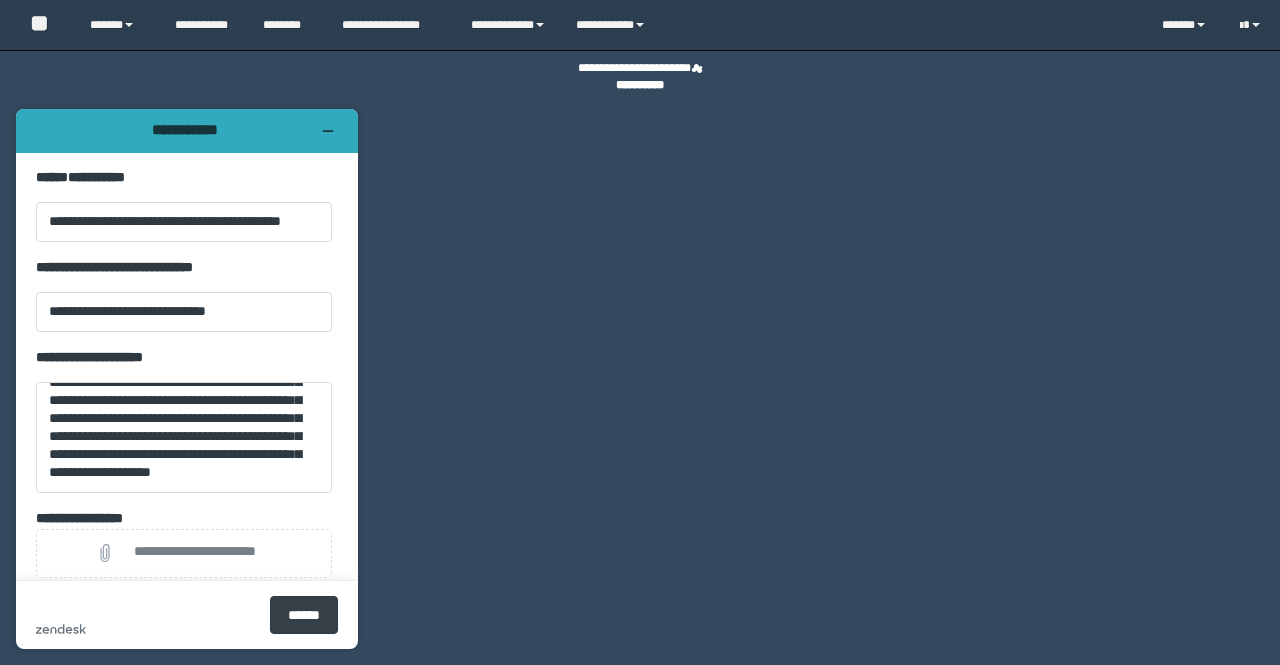 click on "******" at bounding box center [304, 615] 